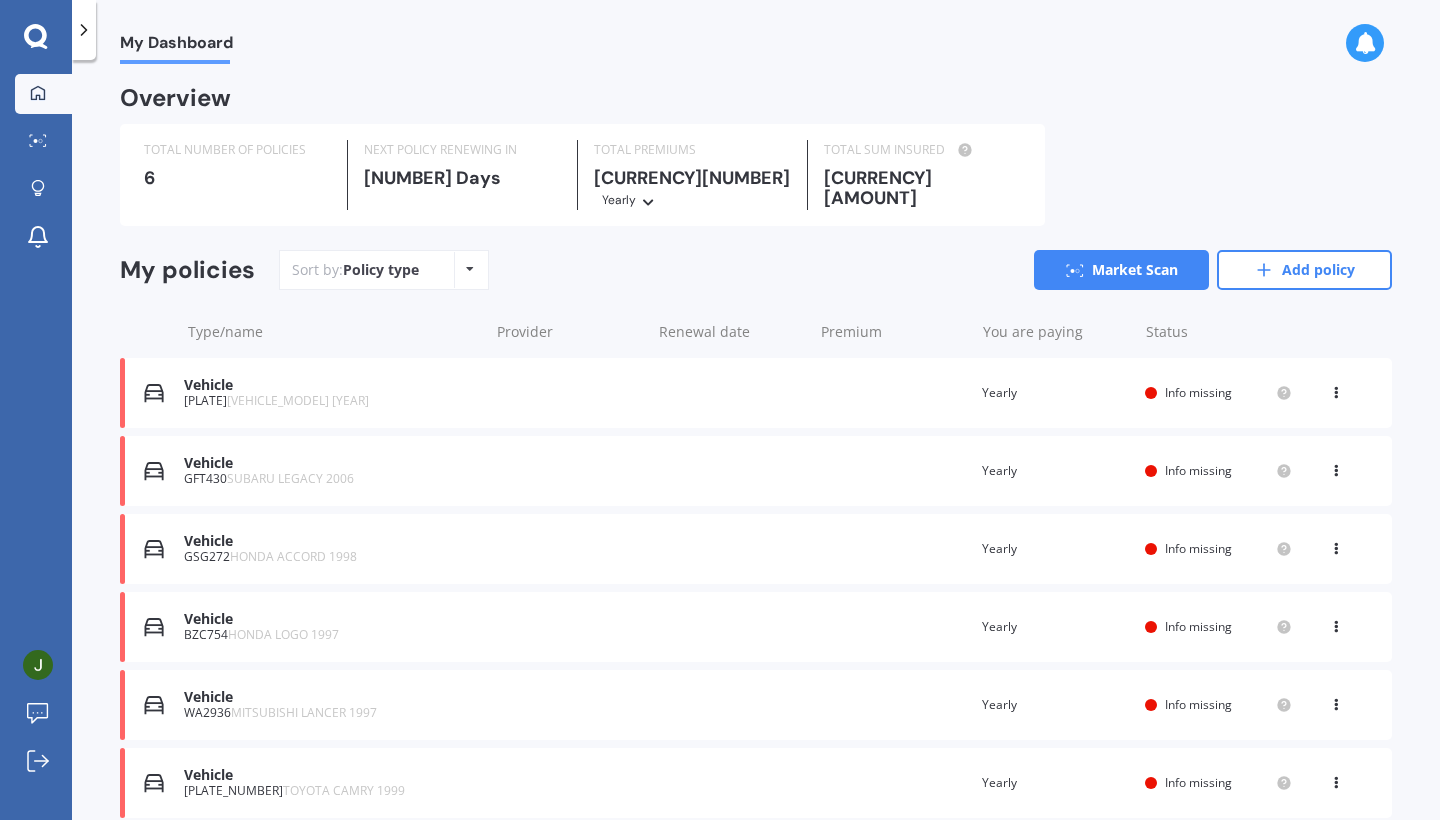 scroll, scrollTop: 0, scrollLeft: 0, axis: both 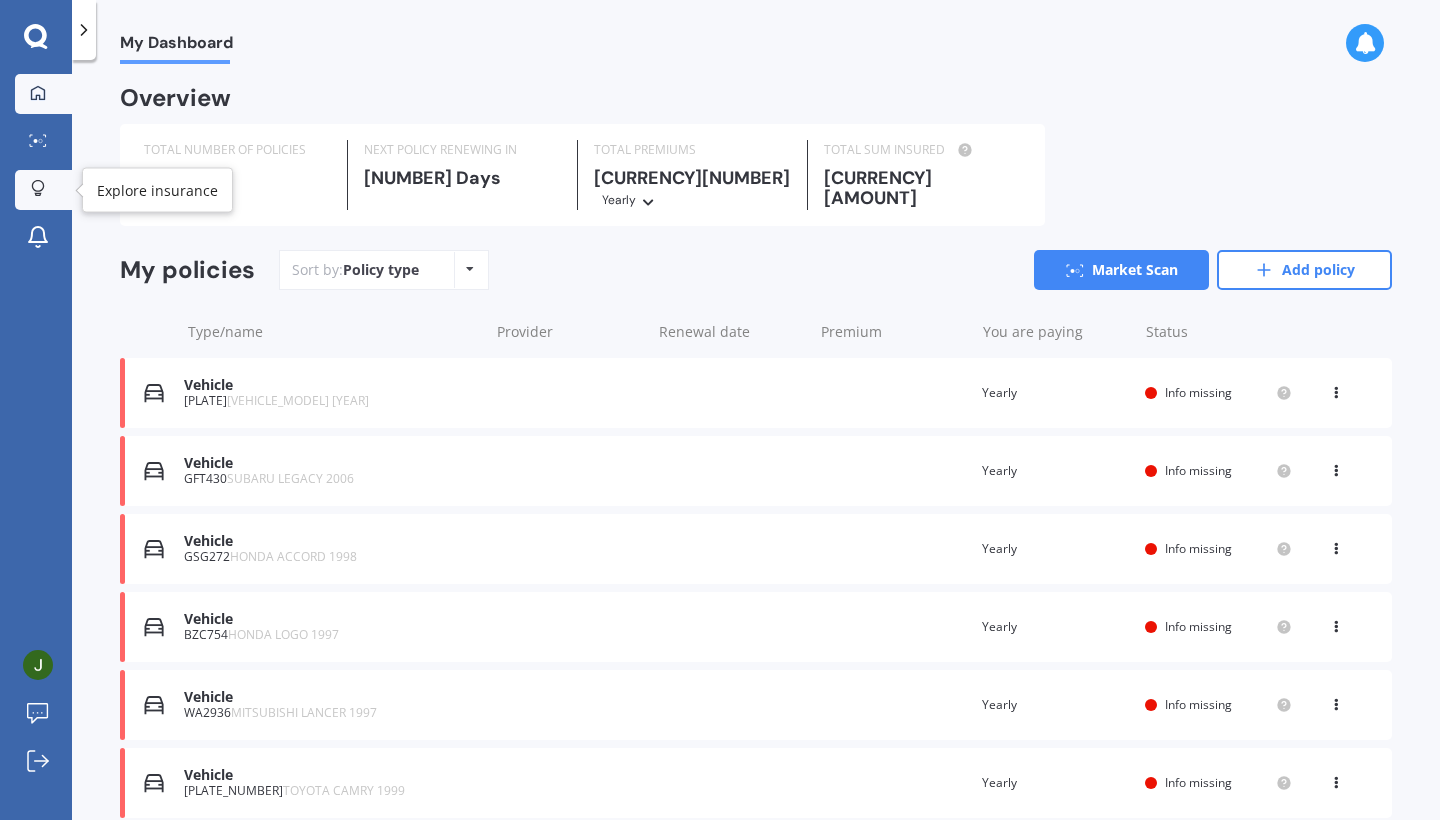 click on "Explore insurance" at bounding box center (43, 190) 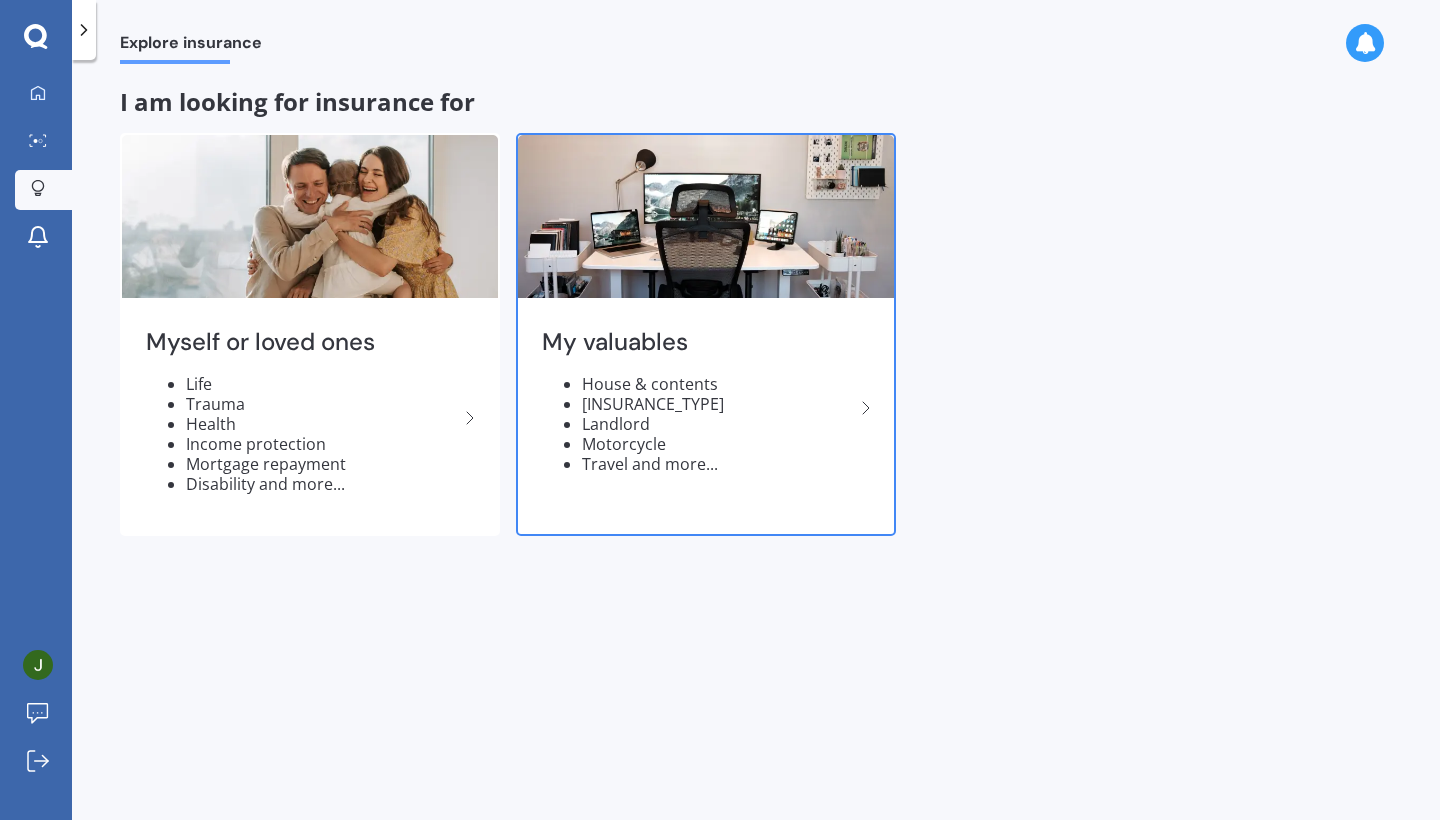 click on "My valuables" at bounding box center (302, 342) 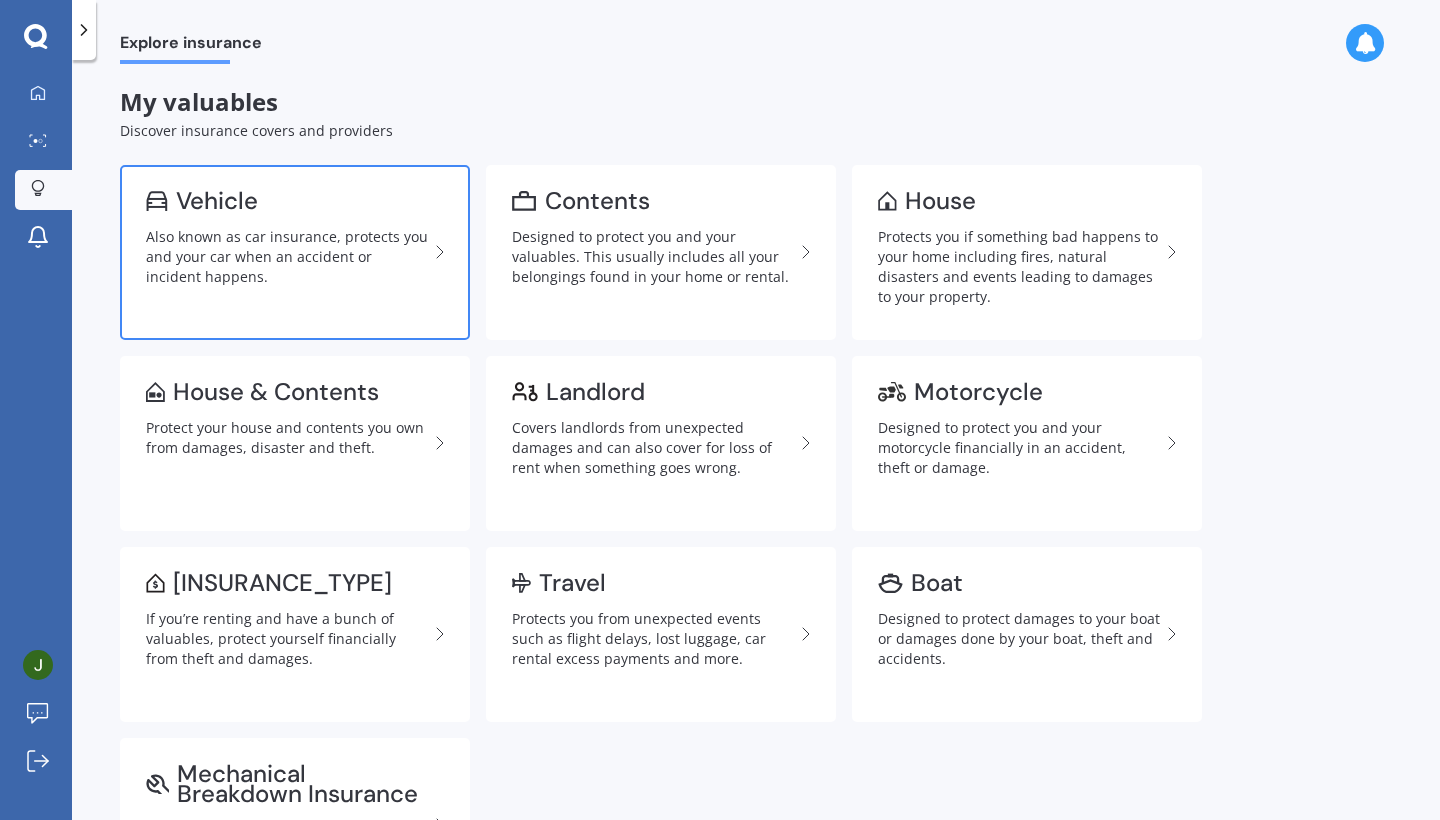 click on "Vehicle Also known as car insurance, protects you and your car when an accident or incident happens." at bounding box center [295, 252] 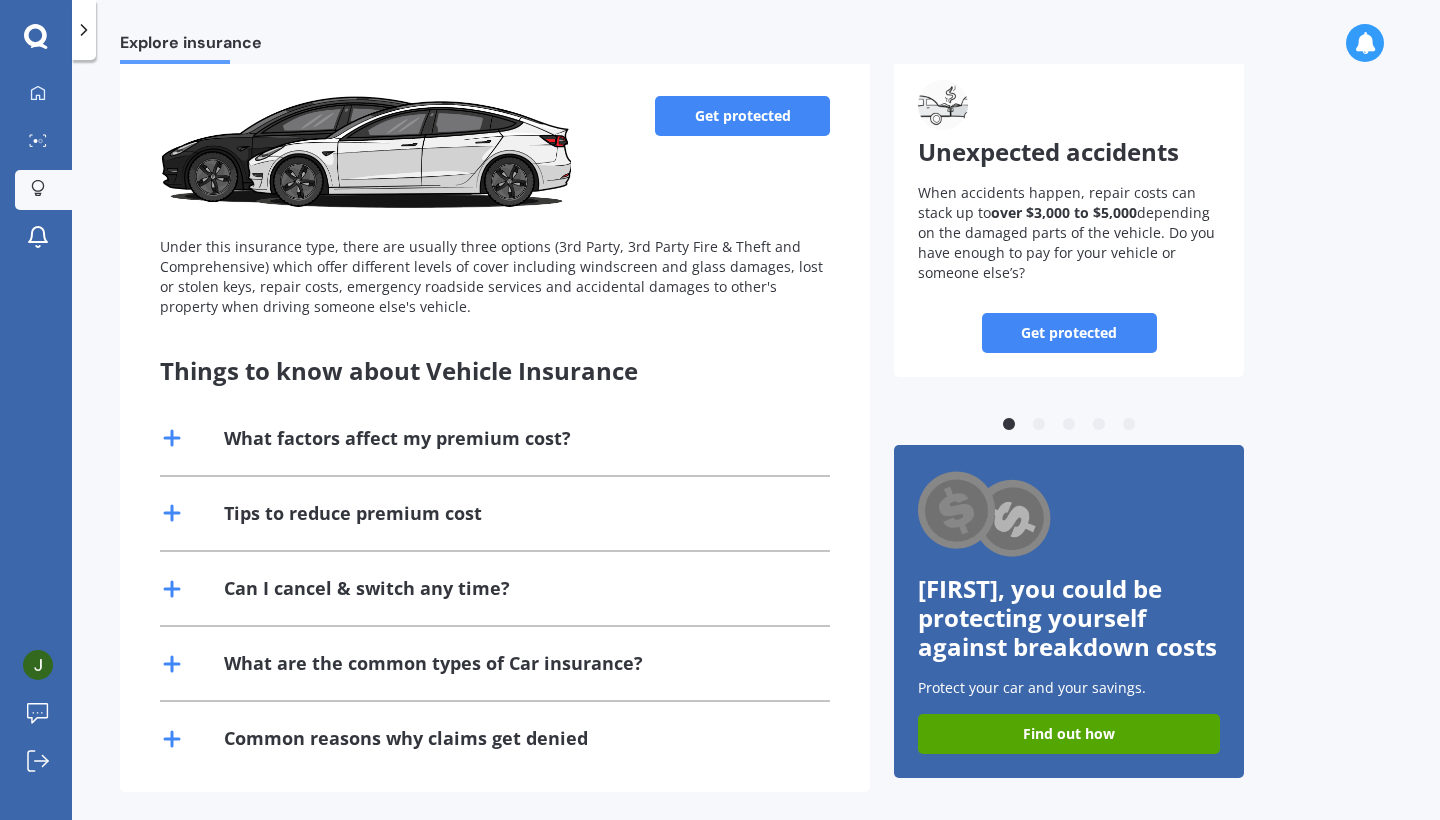 scroll, scrollTop: 108, scrollLeft: 0, axis: vertical 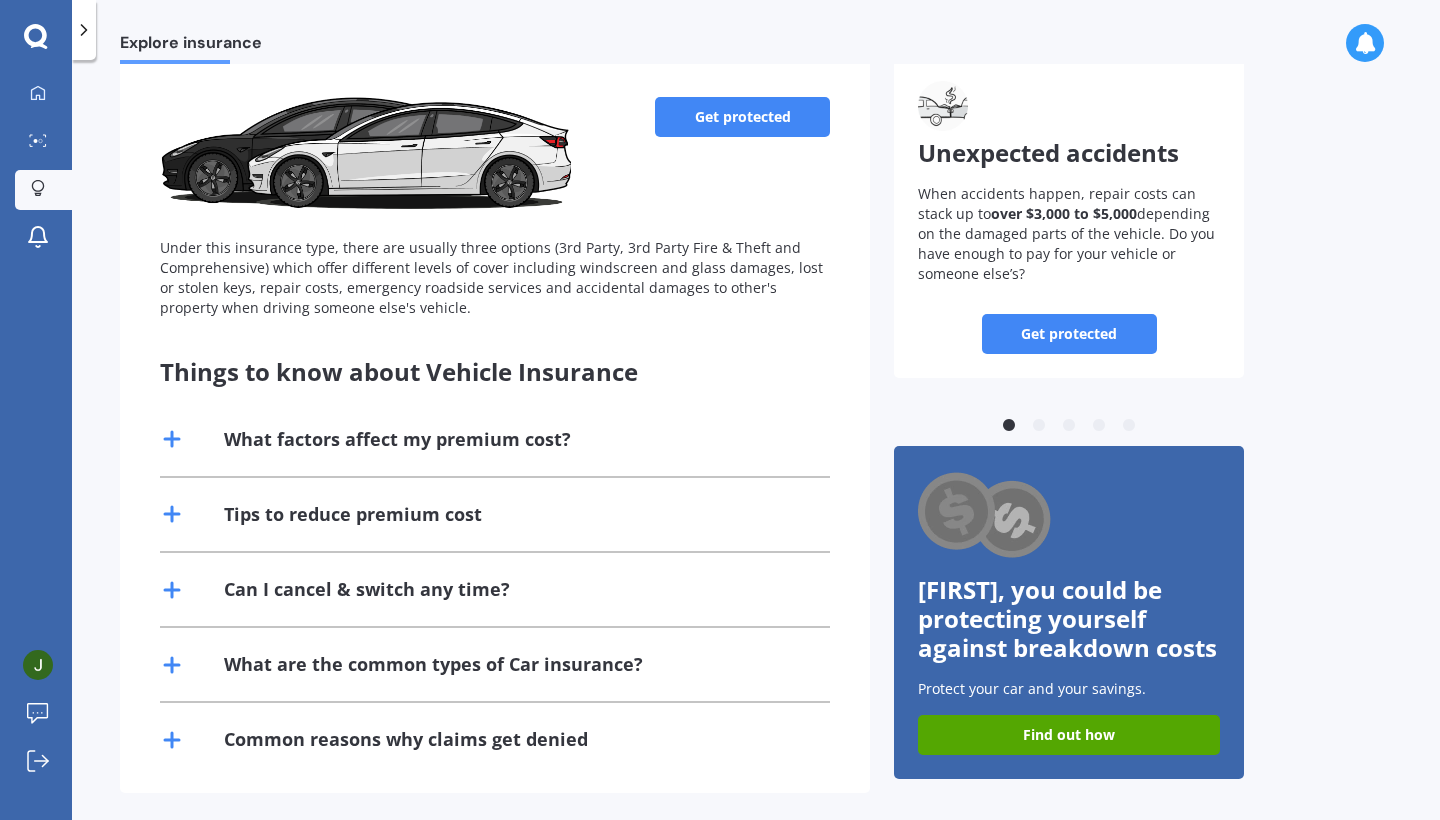 click on "Get protected" at bounding box center [742, 117] 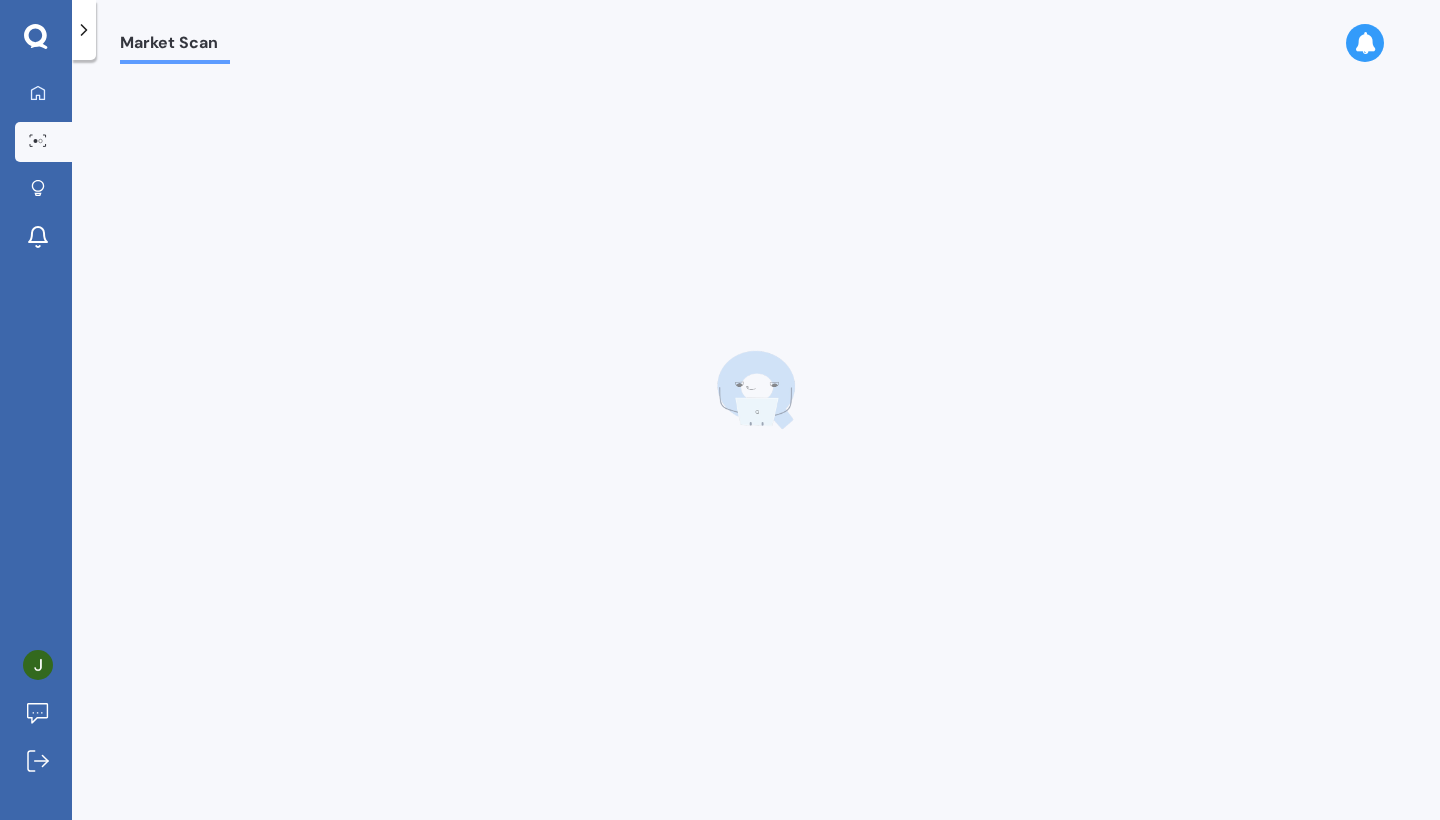scroll, scrollTop: 0, scrollLeft: 0, axis: both 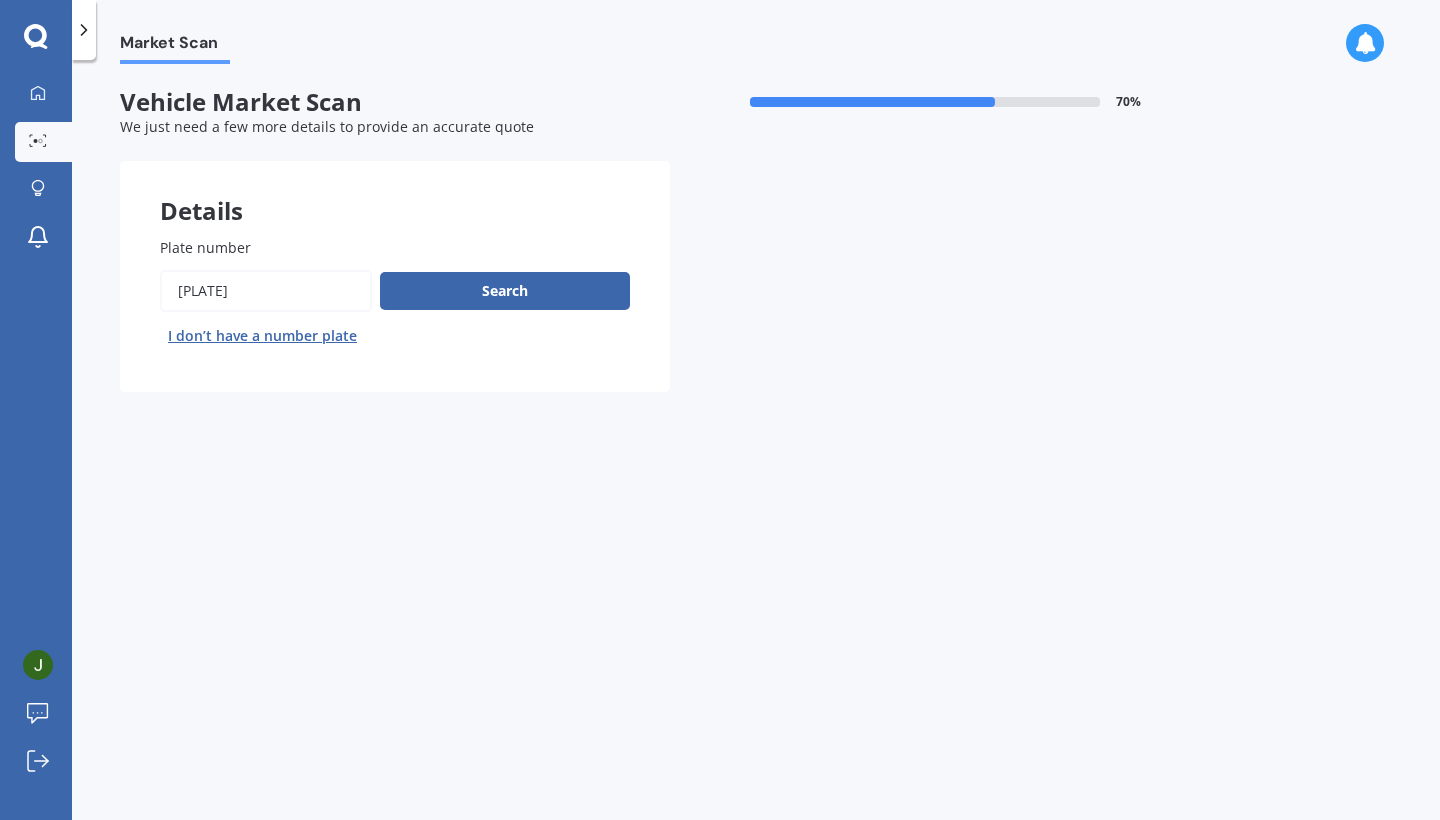 click on "Plate number" at bounding box center (266, 291) 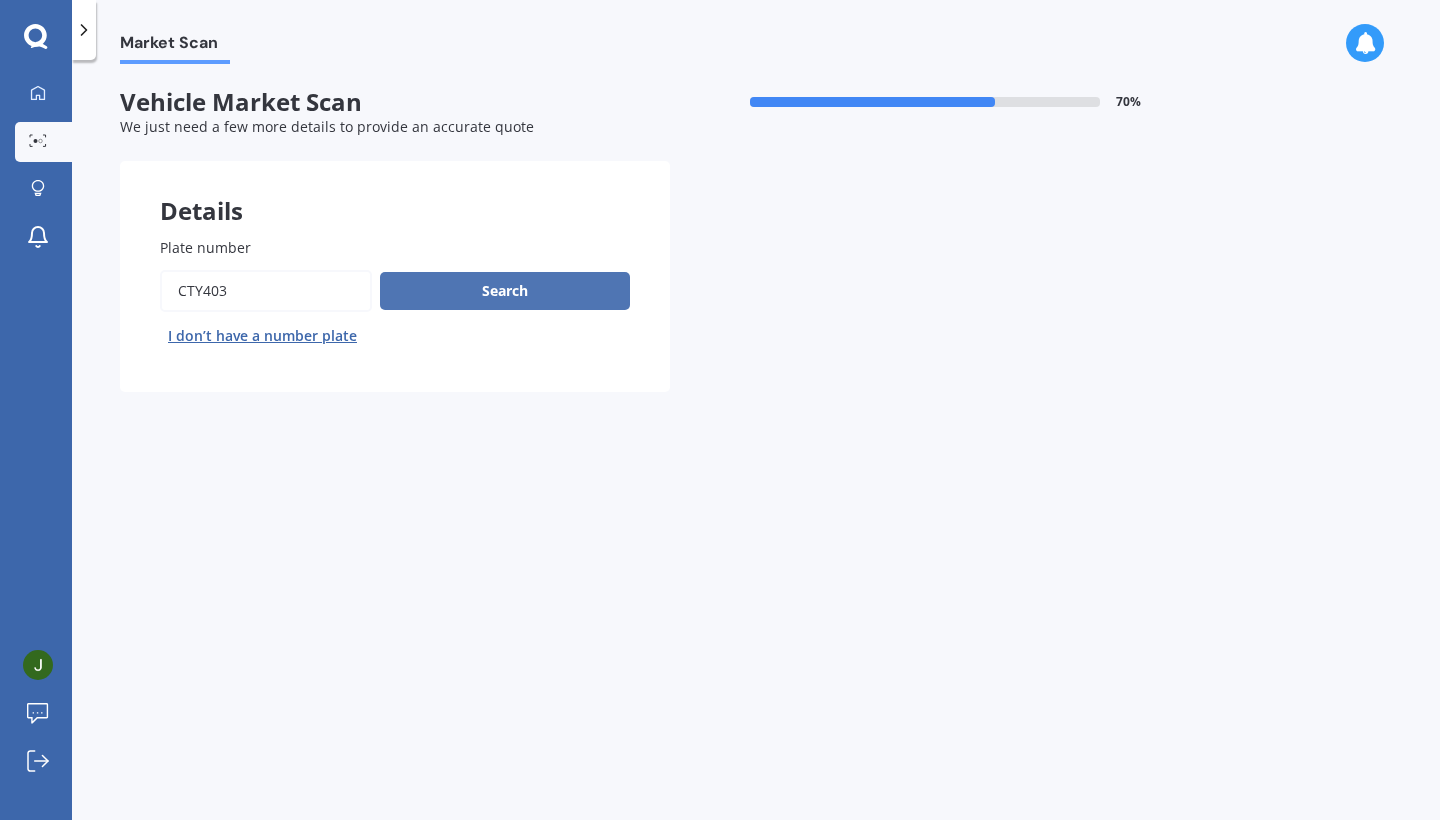 type on "cty403" 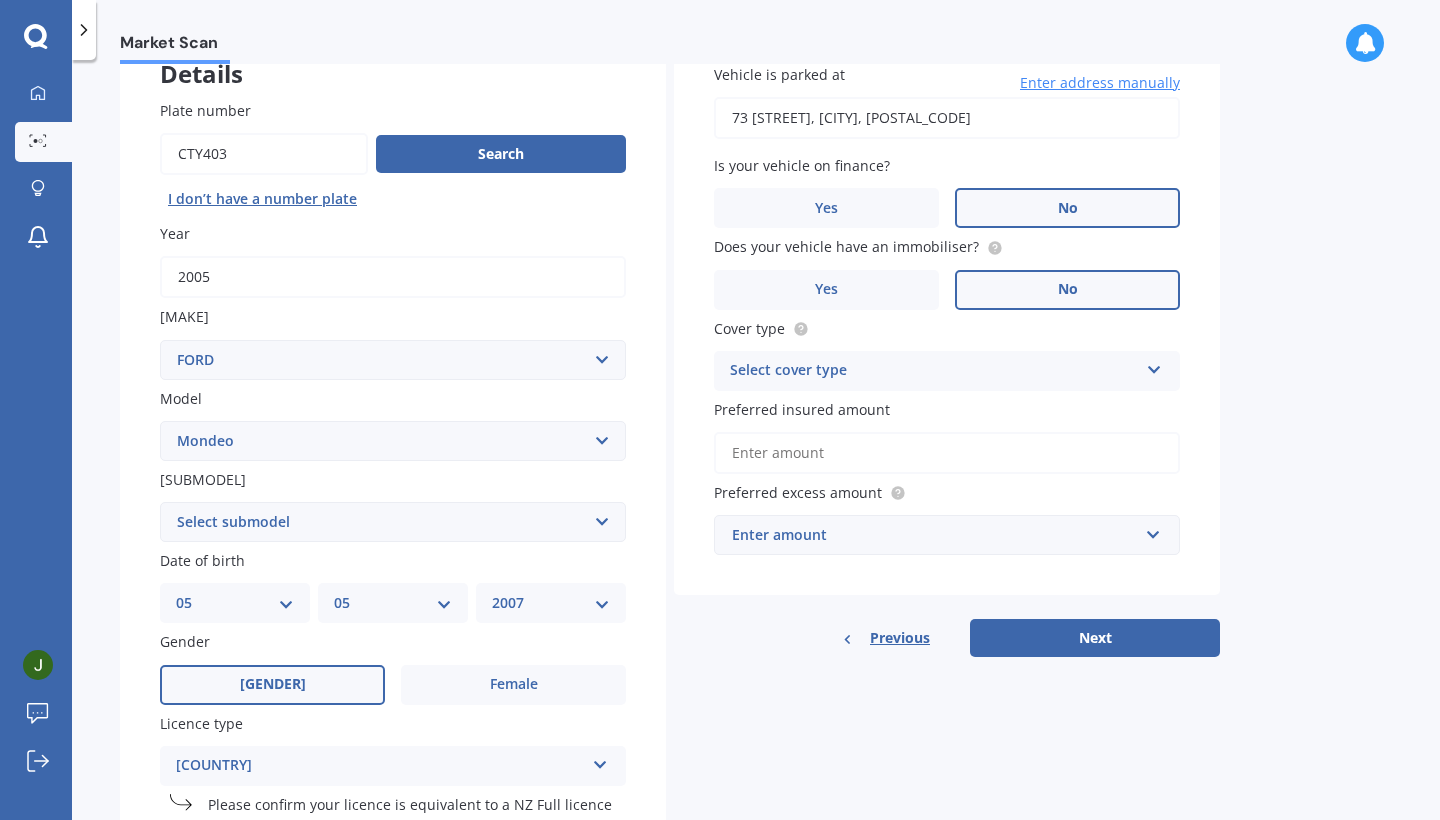 scroll, scrollTop: 133, scrollLeft: 0, axis: vertical 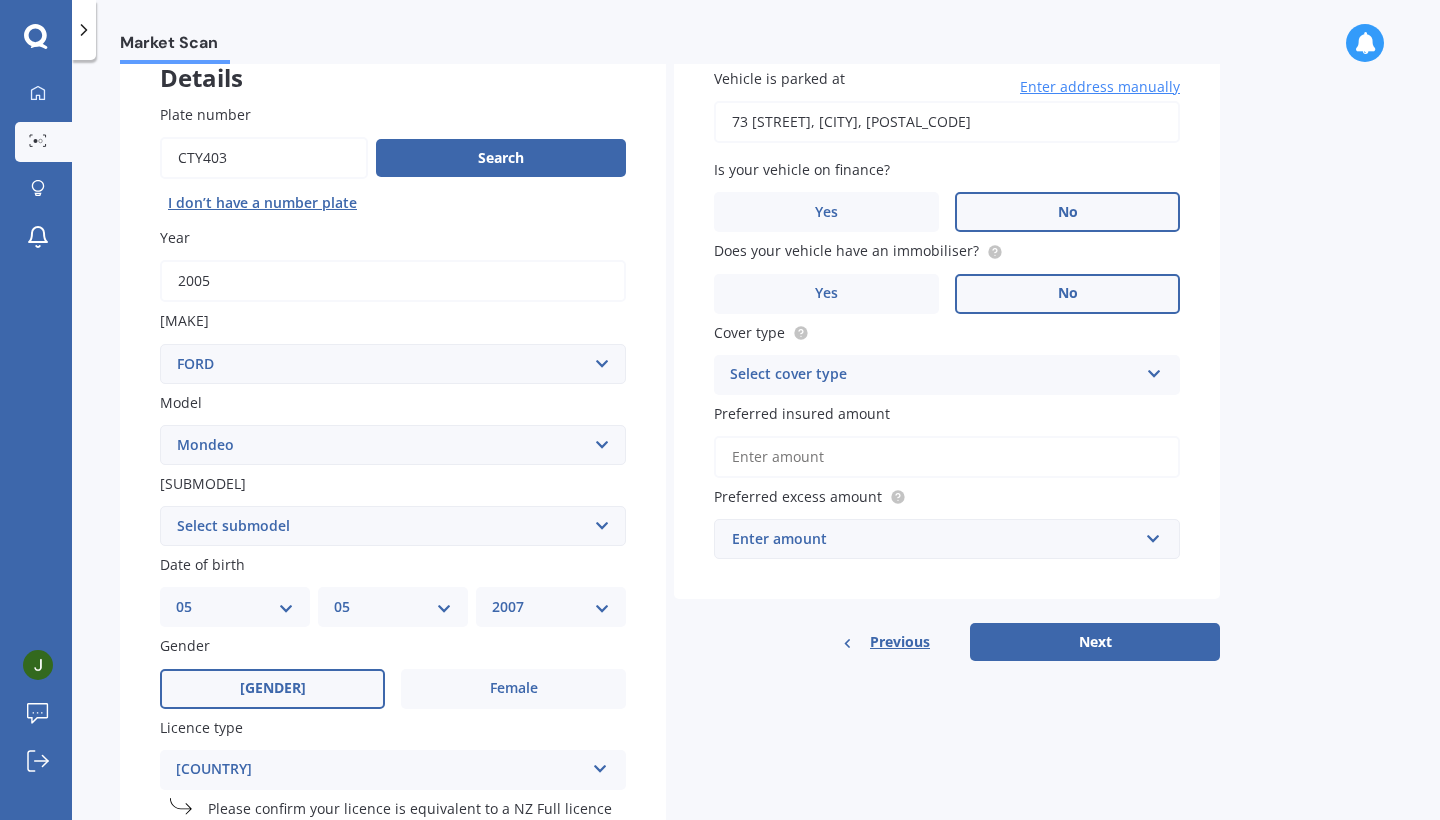 click on "Select cover type" at bounding box center (934, 375) 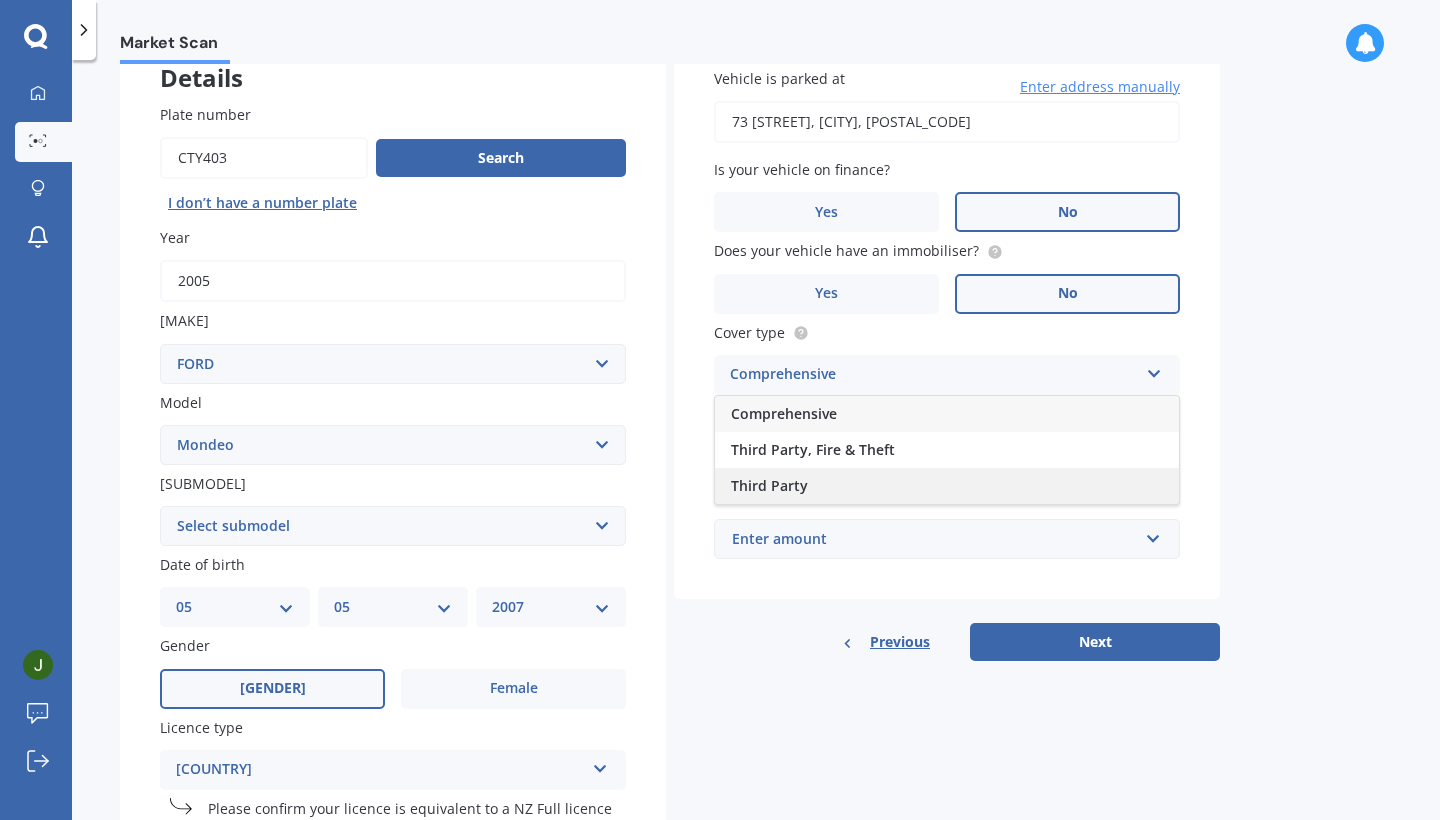 click on "Third Party" at bounding box center (947, 486) 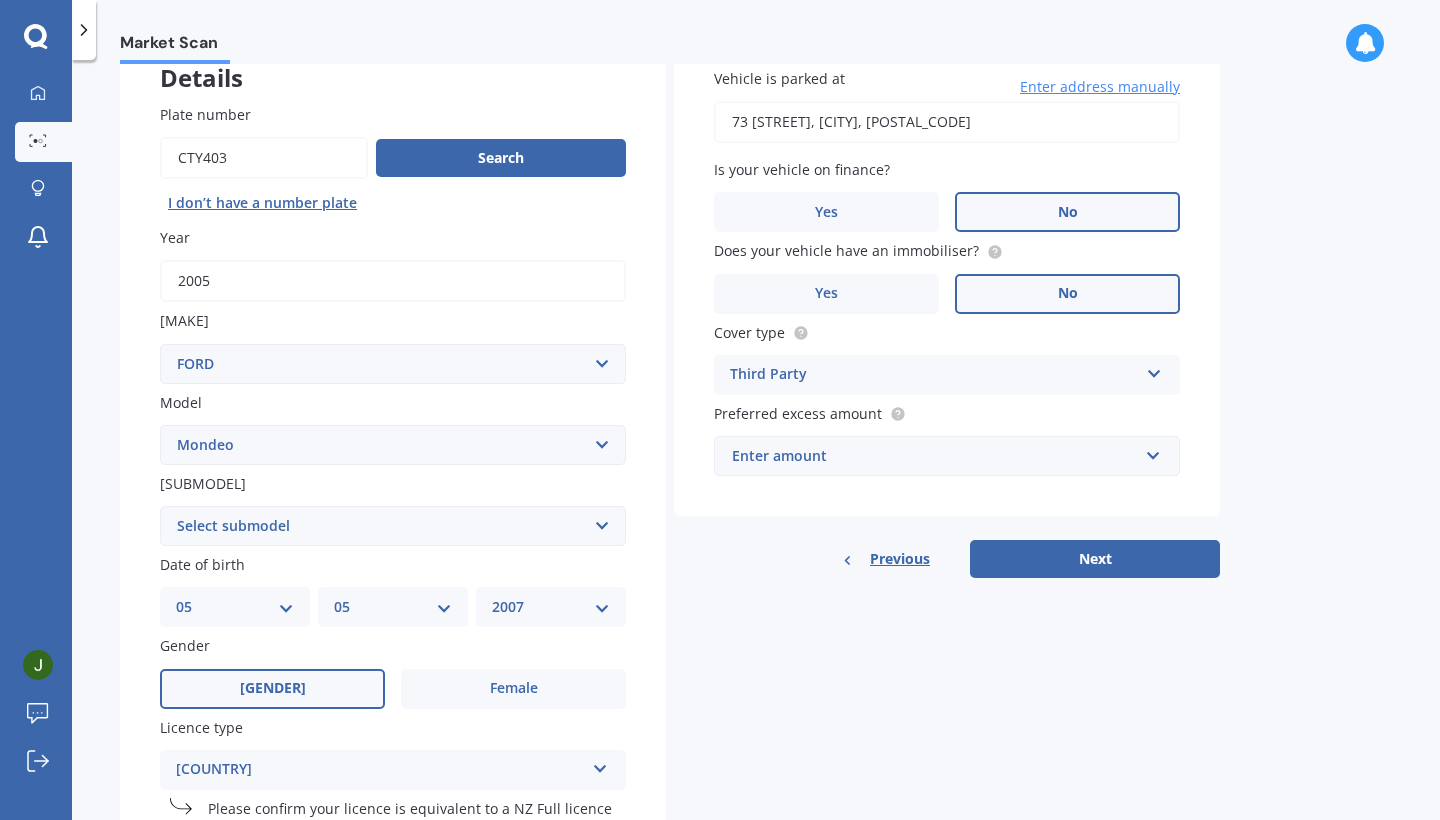 click on "Third Party" at bounding box center [380, 770] 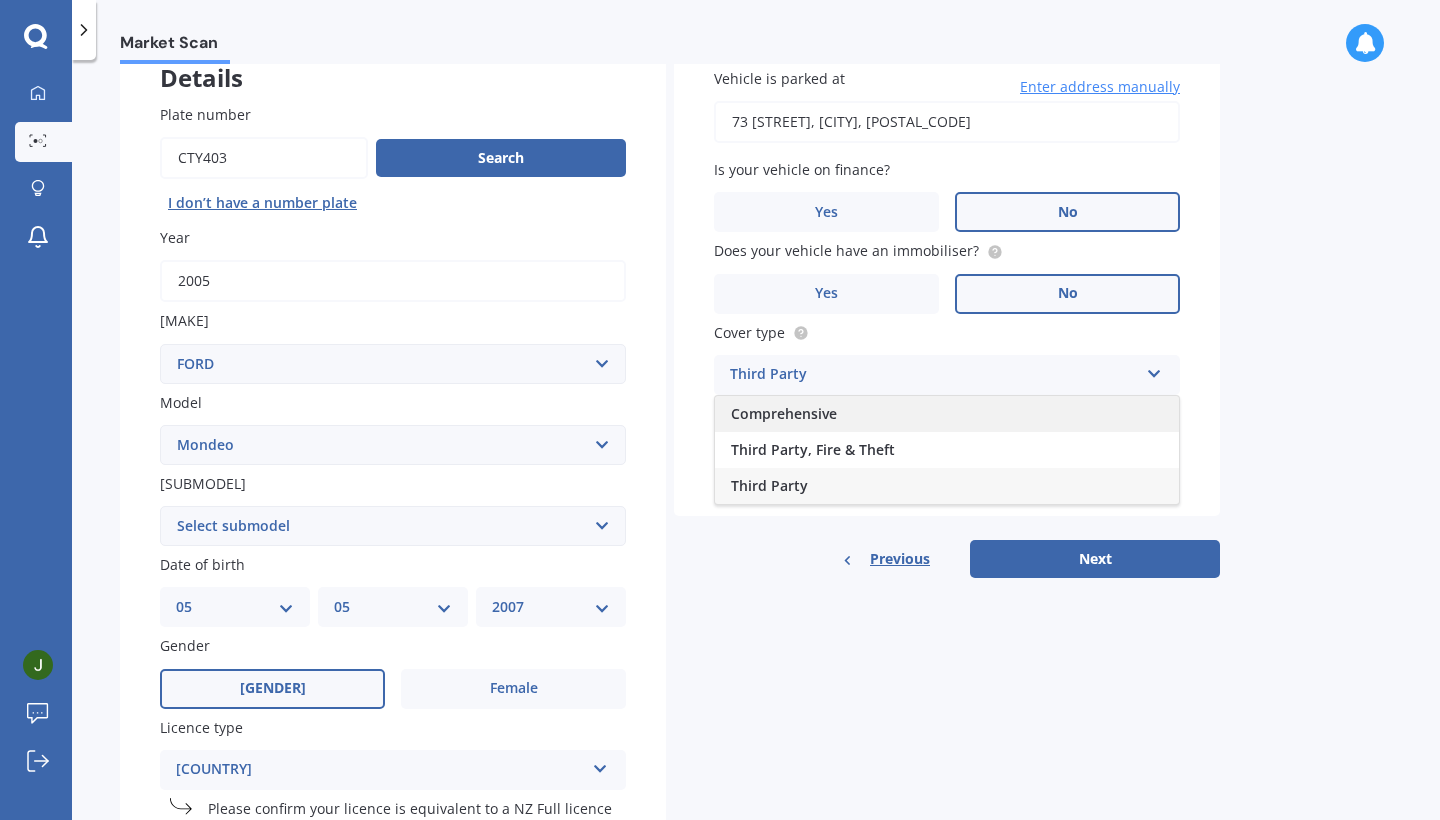 click on "Comprehensive" at bounding box center (947, 414) 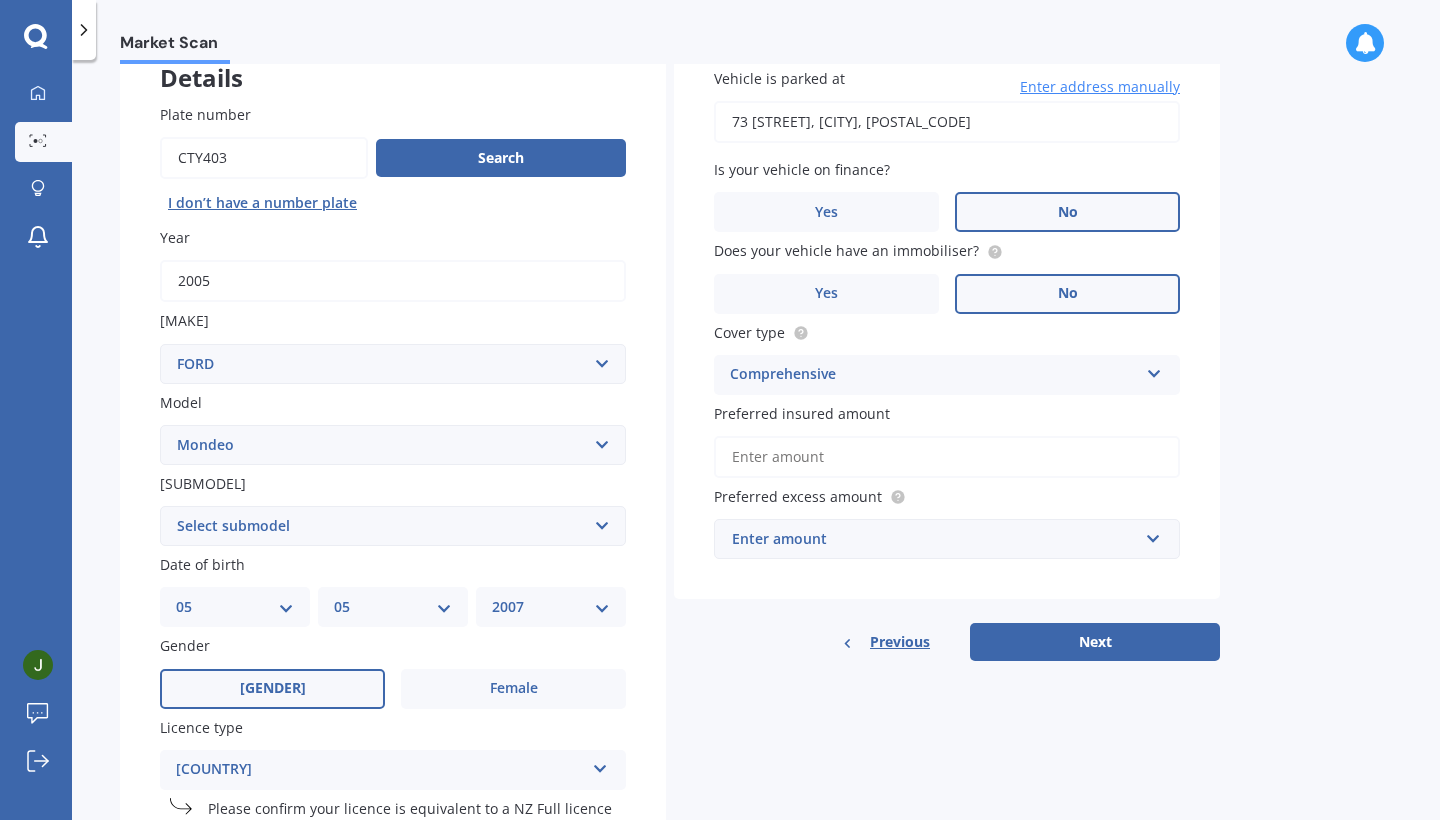 click on "Vehicle is parked at [NUMBER] [STREET], [CITY], [REGION] [POSTAL_CODE] Enter address manually Is your vehicle on finance? Yes No Does your vehicle have an immobiliser? Yes No Cover type Comprehensive Comprehensive Third Party, Fire & Theft Third Party Preferred insured amount Preferred excess amount Enter amount $100 $400 $500 $750 $1,000 $1,500 $2,000" at bounding box center [947, 314] 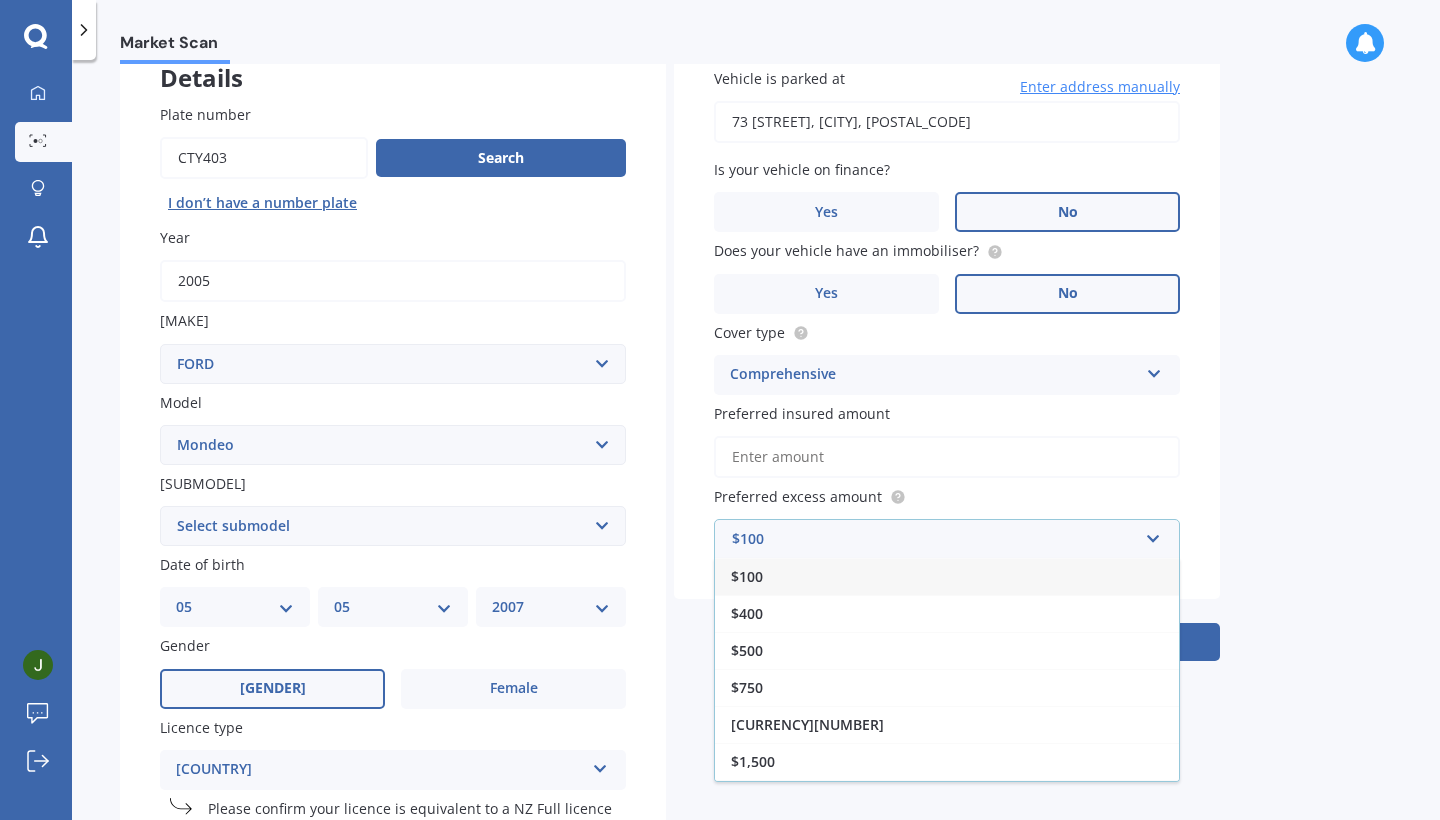 click on "$100" at bounding box center [947, 576] 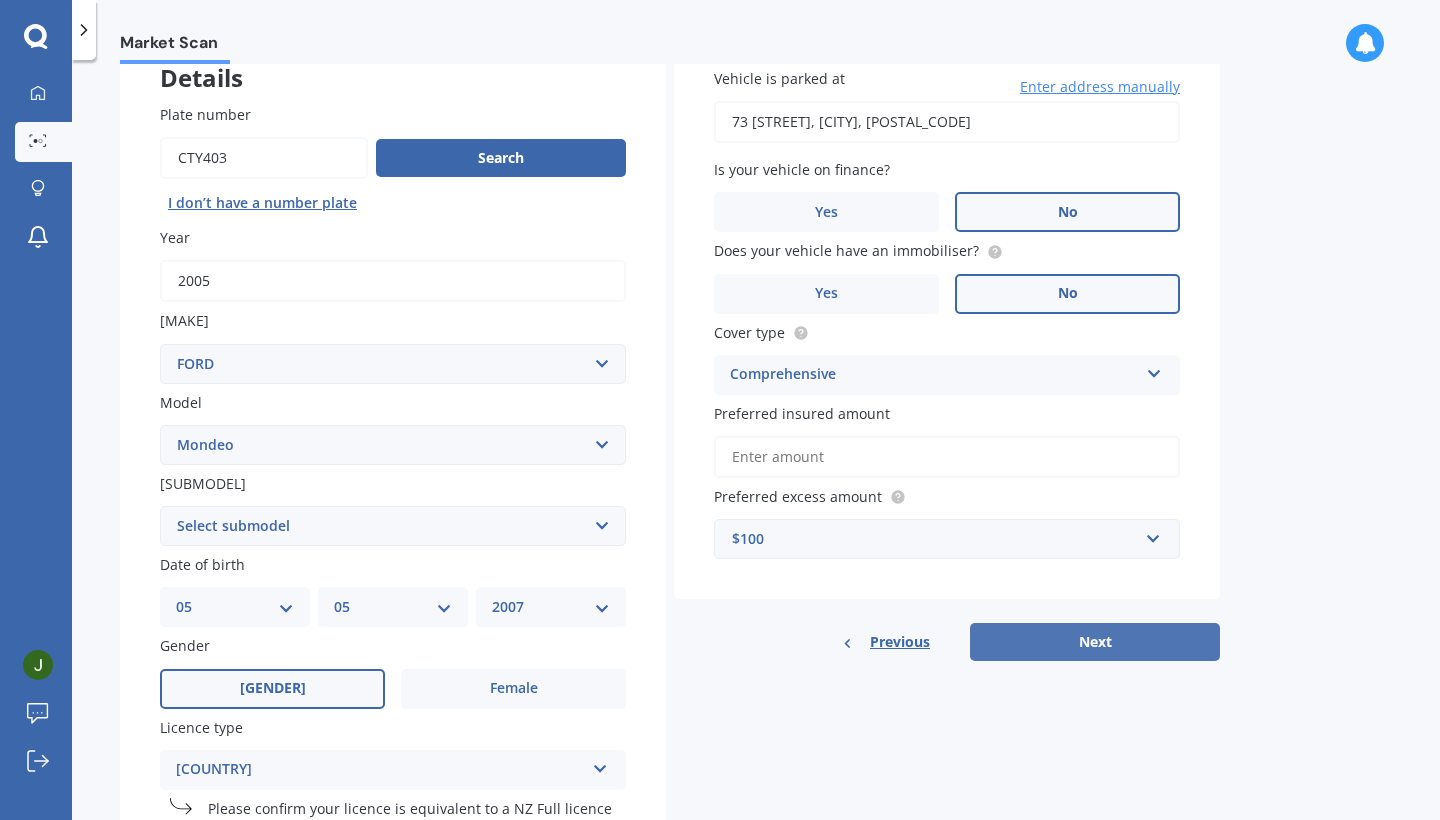 click on "Next" at bounding box center (1095, 642) 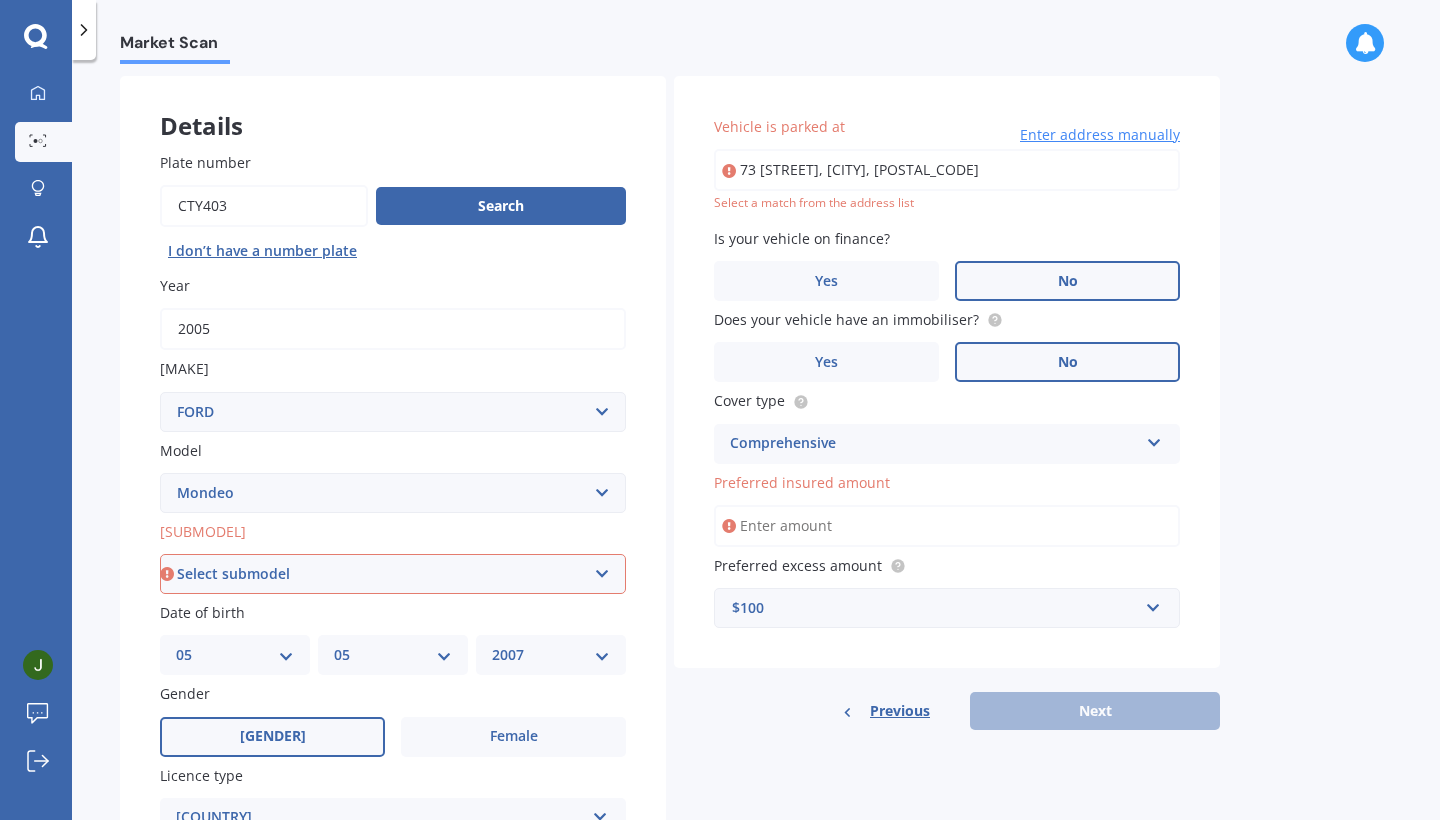 scroll, scrollTop: 81, scrollLeft: 0, axis: vertical 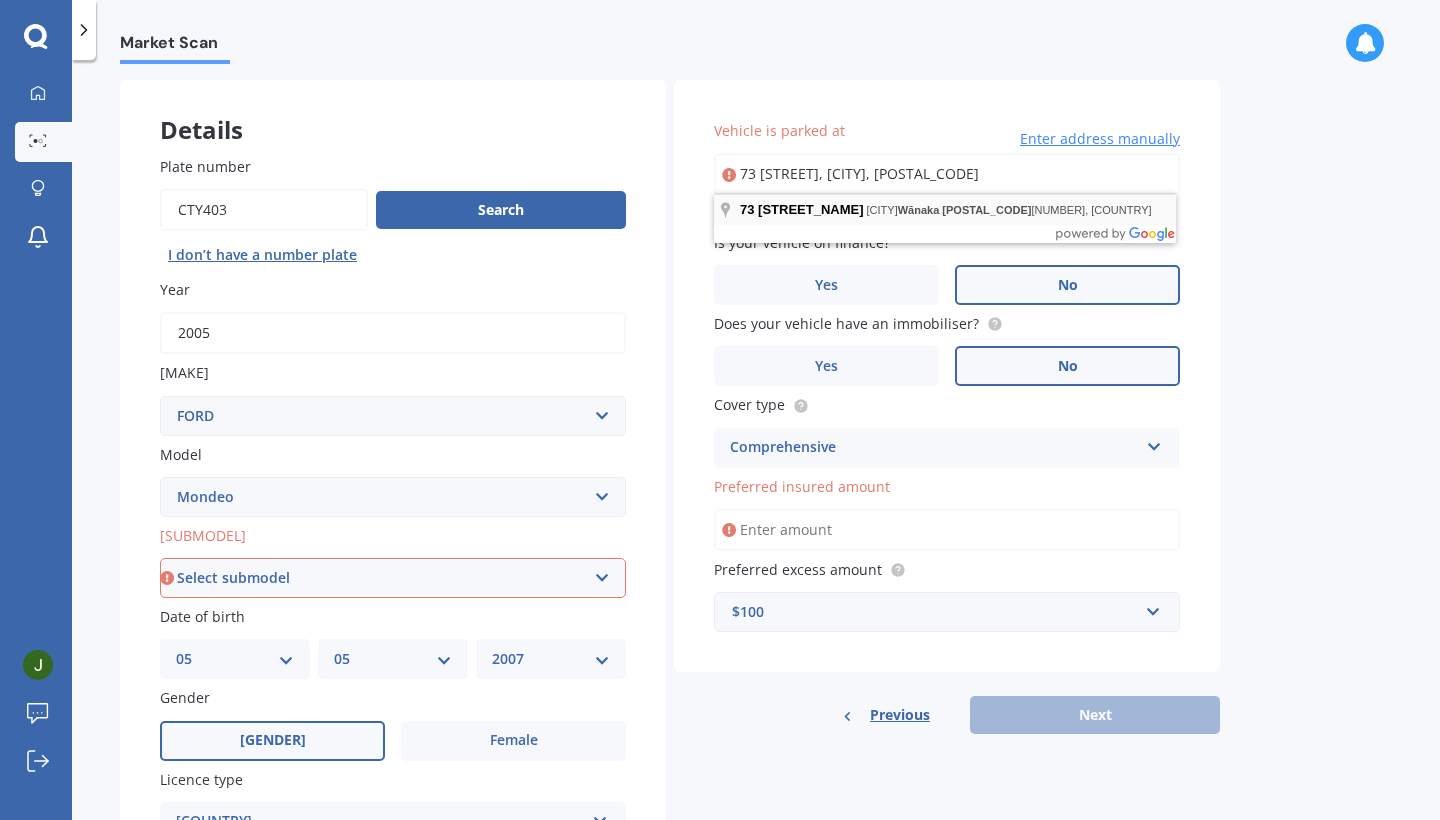 type on "73 [STREET], [CITY], [POSTAL_CODE]" 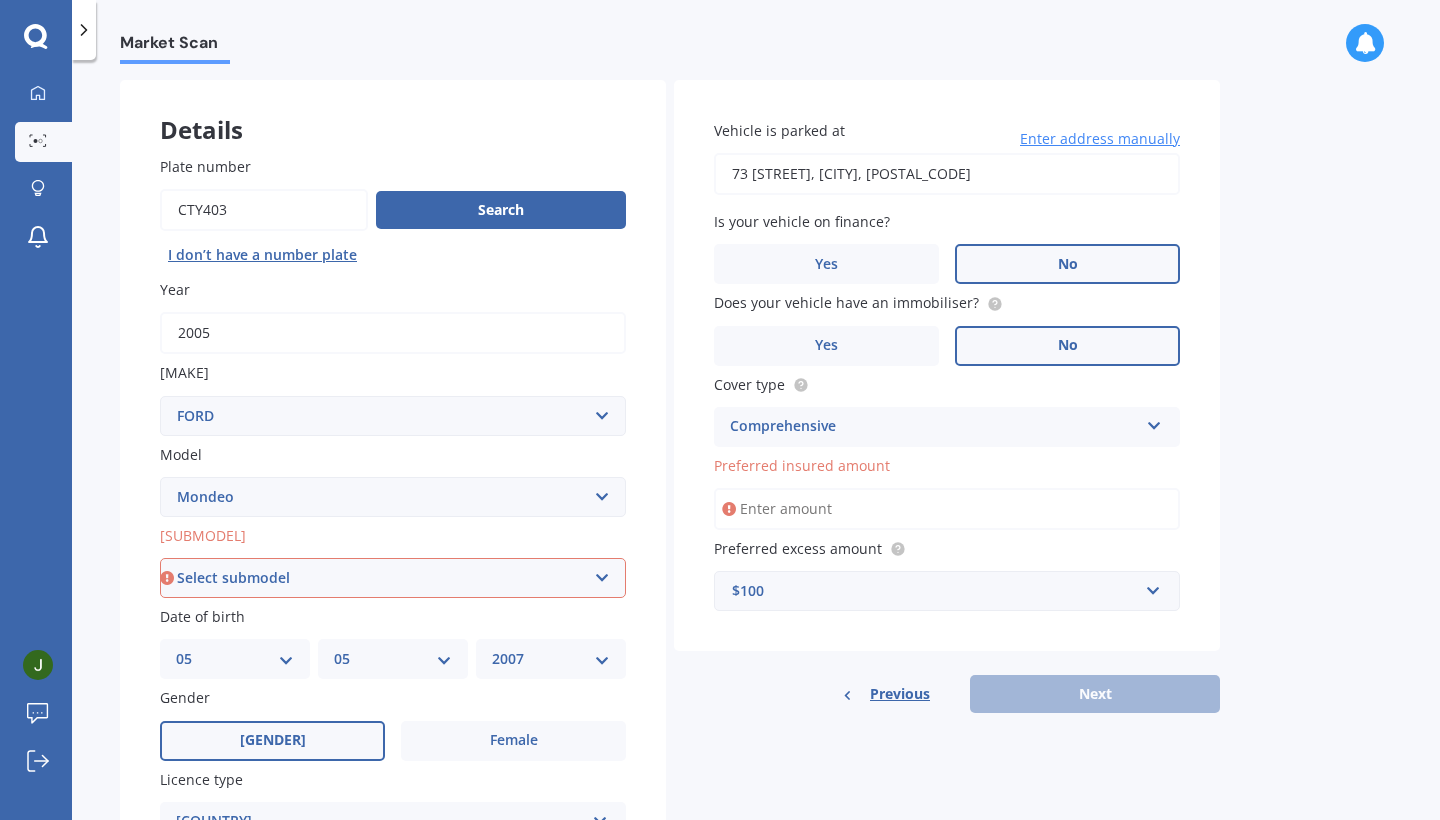 click on "Preferred insured amount" at bounding box center [947, 509] 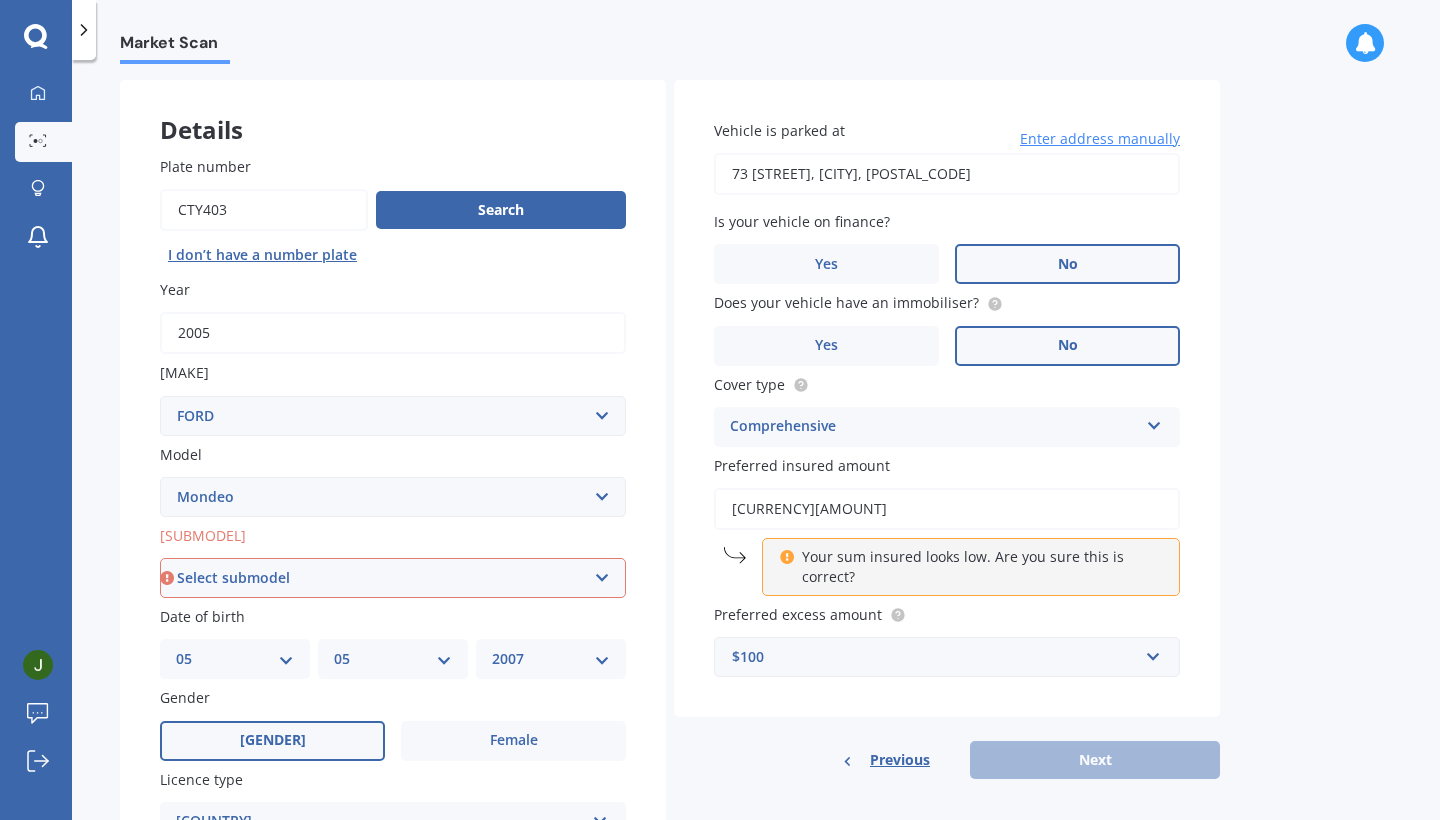 click on "Vehicle is parked at [NUMBER] [STREET], [CITY], [POSTAL_CODE] Enter address manually Is your vehicle on finance? Yes No Does your vehicle have an immobiliser? Yes No Cover type Comprehensive Comprehensive Third Party, Fire & Theft Third Party Preferred insured amount [CURRENCY][NUMBER] Your sum insured looks low. Are you sure this is correct? Preferred excess amount [CURRENCY][NUMBER] [CURRENCY][NUMBER] [CURRENCY][NUMBER] [CURRENCY][NUMBER] [CURRENCY][NUMBER] [CURRENCY][NUMBER] [CURRENCY][NUMBER]" at bounding box center [947, 399] 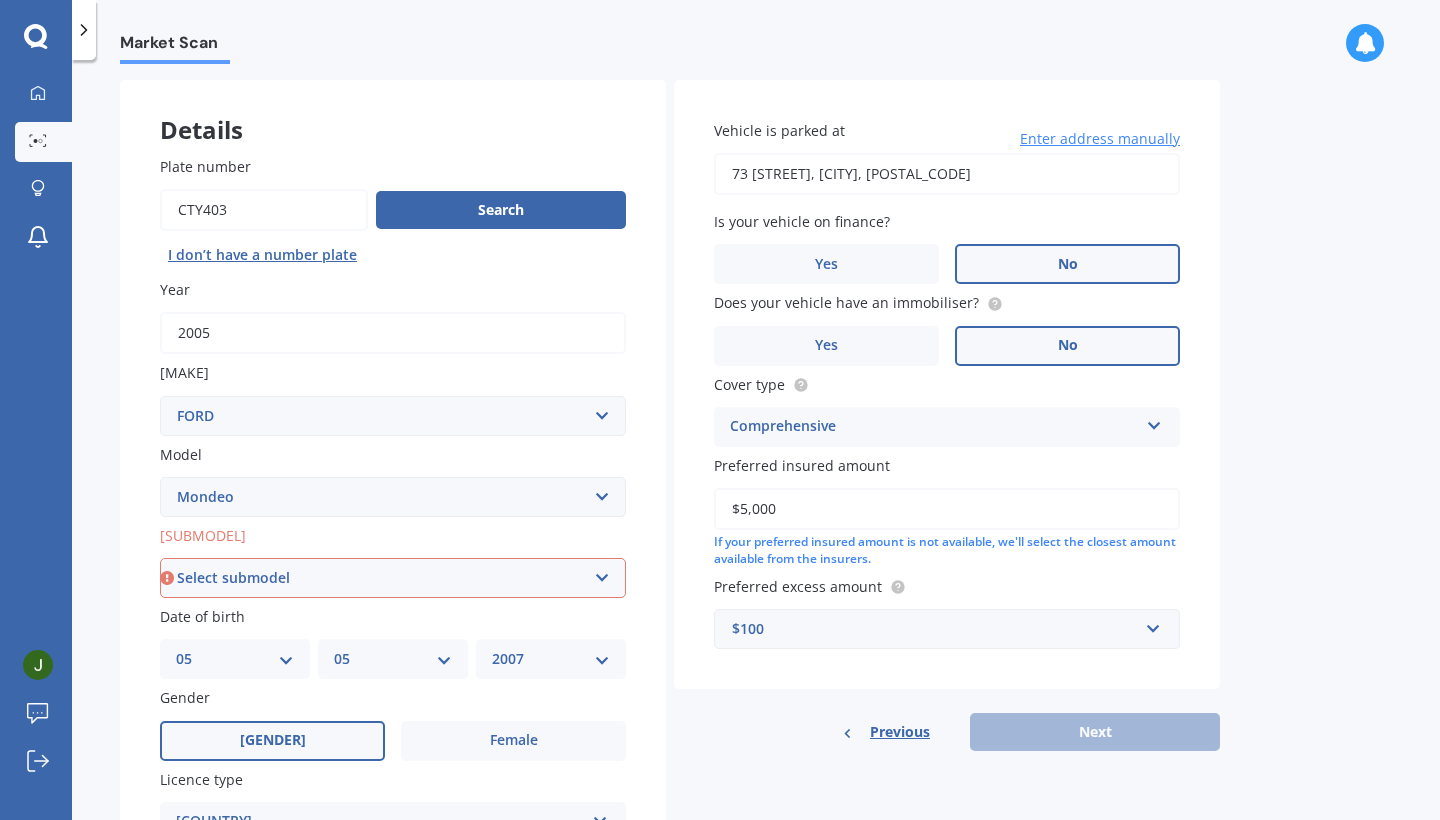 click on "Previous Next" at bounding box center (947, 732) 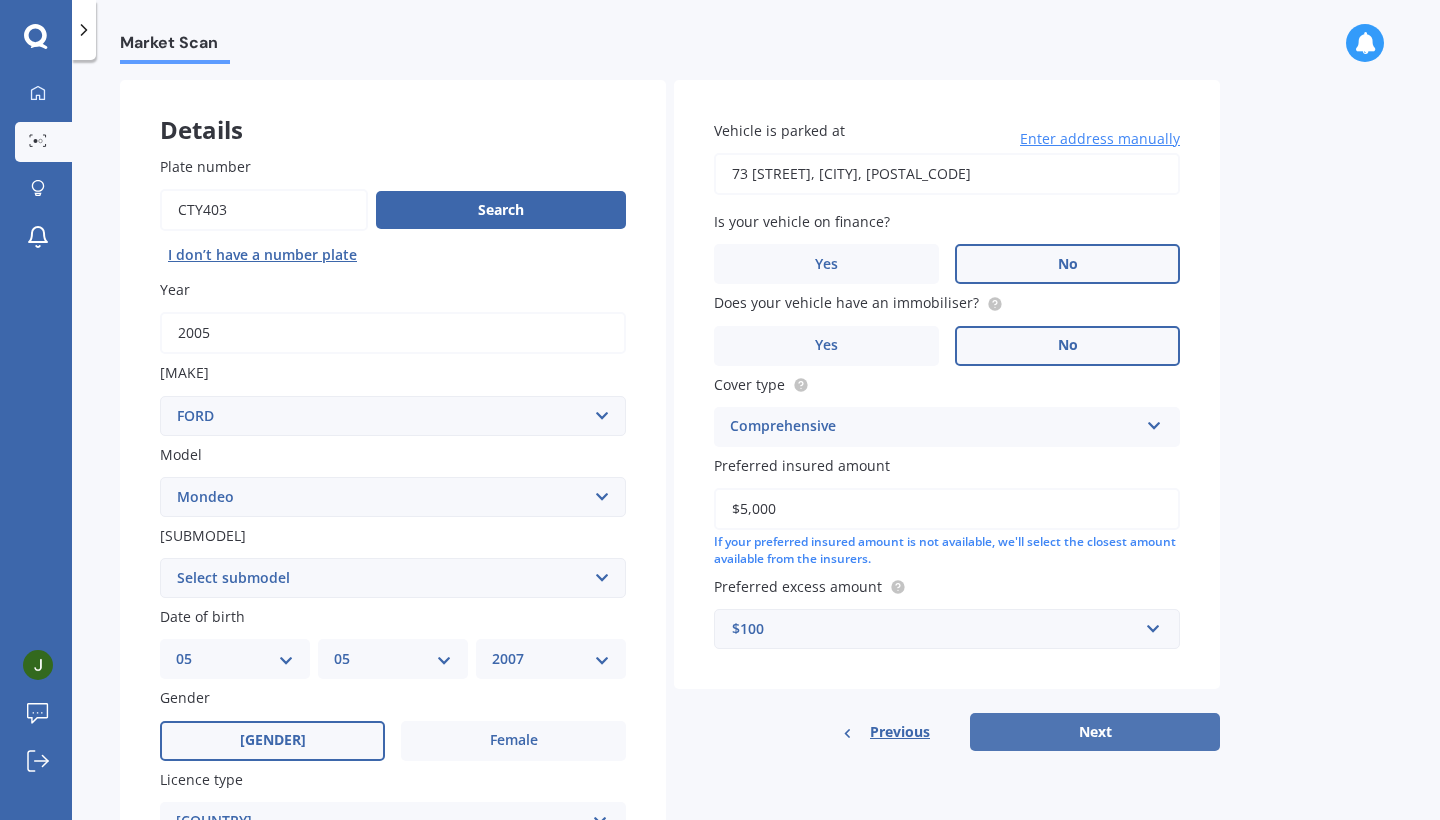 click on "Next" at bounding box center [1095, 732] 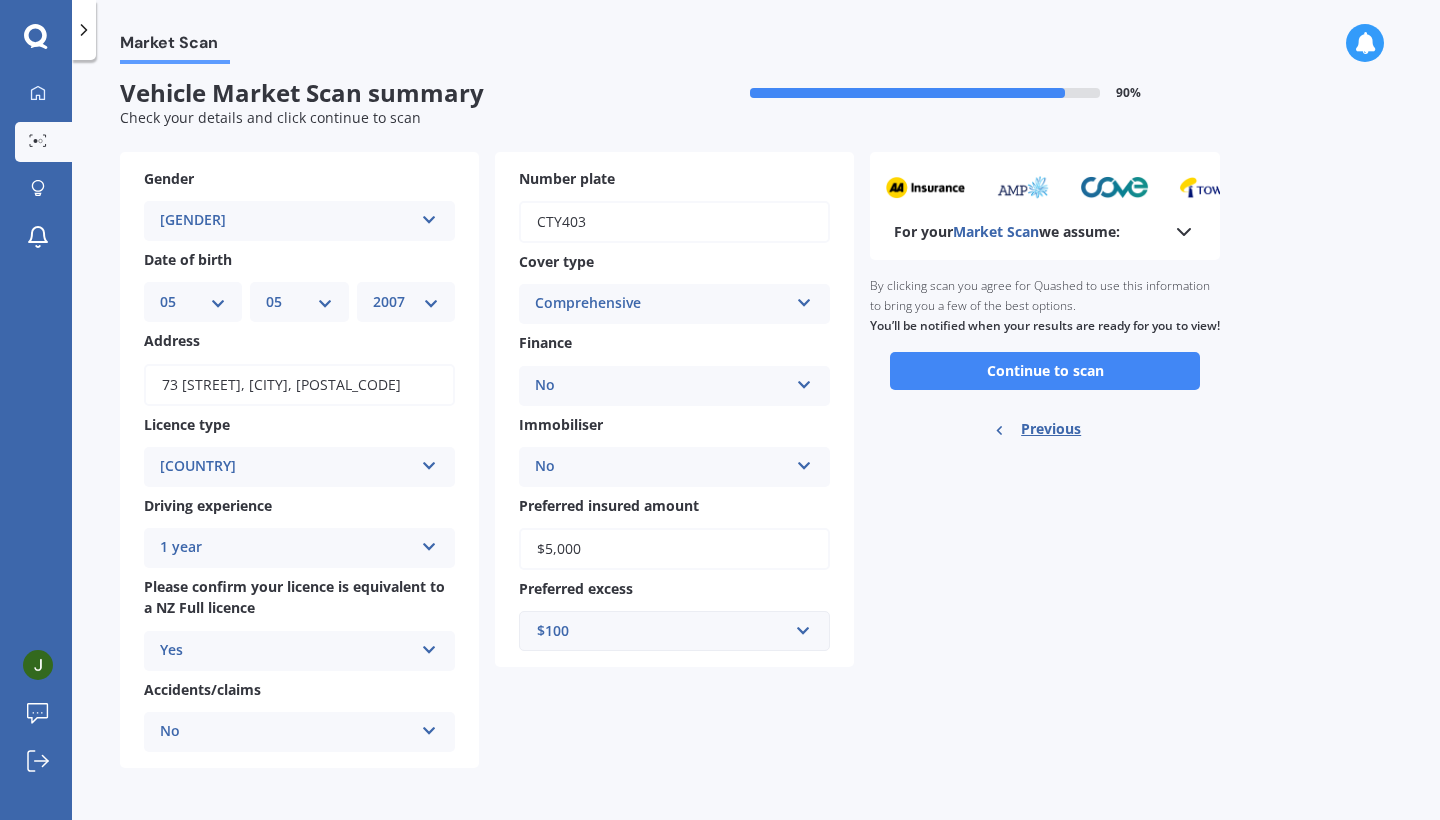 scroll, scrollTop: 0, scrollLeft: 0, axis: both 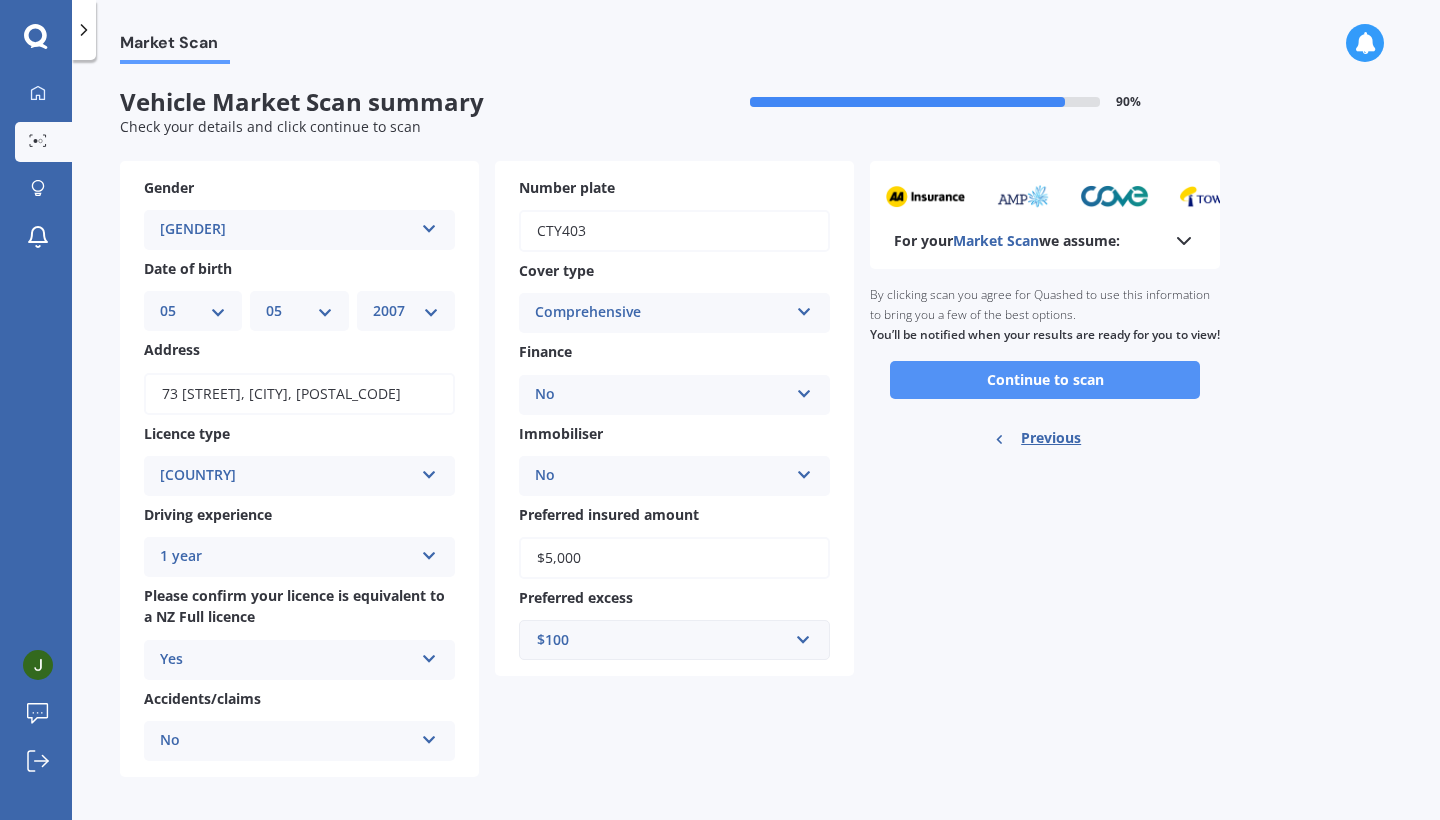 click on "Continue to scan" at bounding box center (1045, 380) 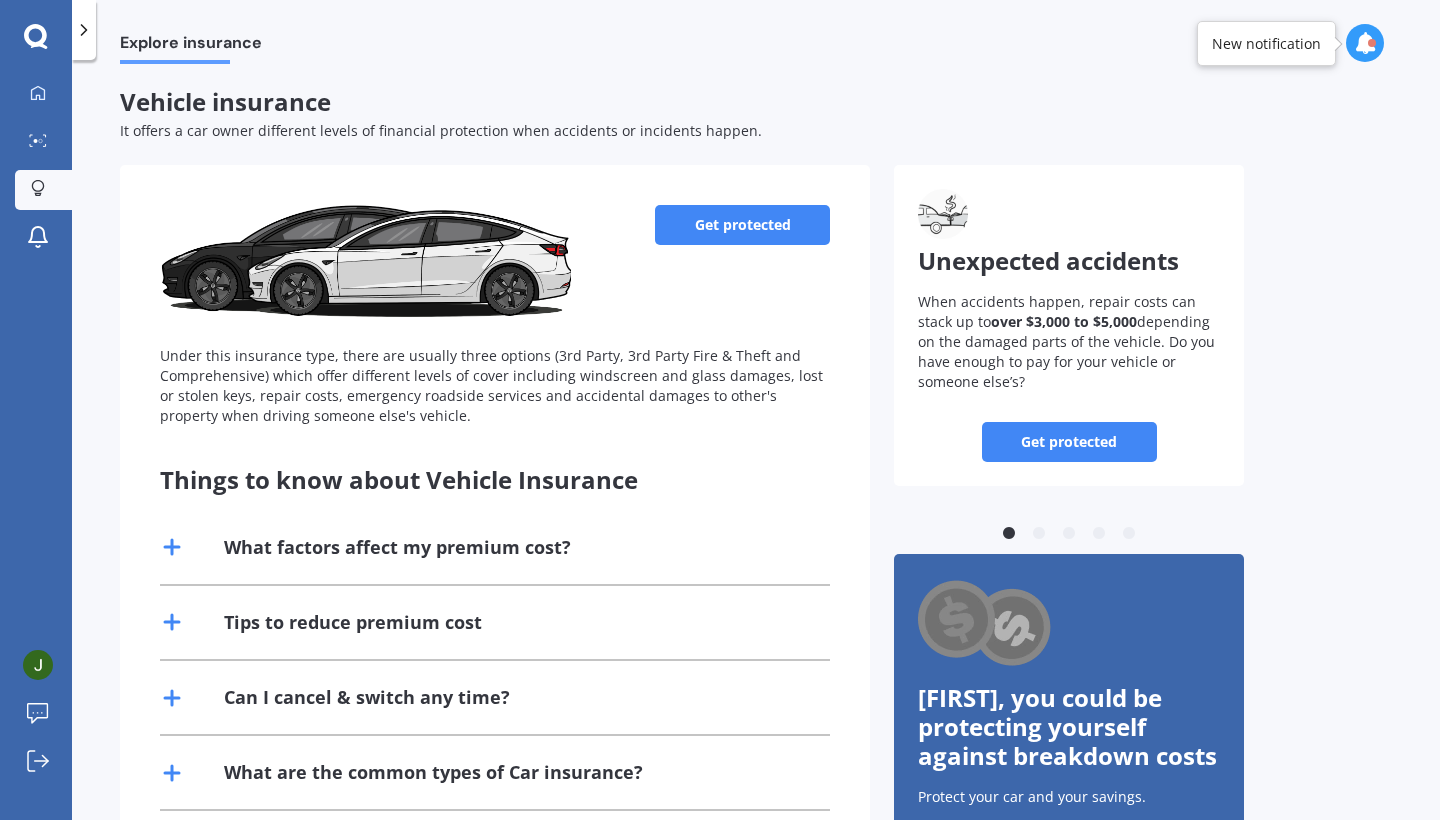 click on "Get protected Under this insurance type, there are usually three options (3rd Party, 3rd Party Fire & Theft and Comprehensive) which offer different levels of cover including windscreen and glass damages, lost or stolen keys, repair costs, emergency roadside services and accidental damages to other's property when driving someone else's vehicle. Things to know about Vehicle Insurance What factors affect my premium cost? Premium is the on-going cost you pay to continue your cover. Common factors include:
Driving & Claim history
Car type
Driver's age
Parking location
Vehicle purpose
Tips to reduce premium cost Increase excess (what you pay to make a claim)
Consider add-ons carefully
Look for discounts and bundle deals
Pick the right insurer and product specific to your needs
Paying yearly instead of fortnightly/monthly could save you ~10%
Can I cancel & switch any time? Find a better policy and purchase it (Use our Market Scan)
Contact your current insurer to cancel
Third party: Comprehensive:" at bounding box center (495, 533) 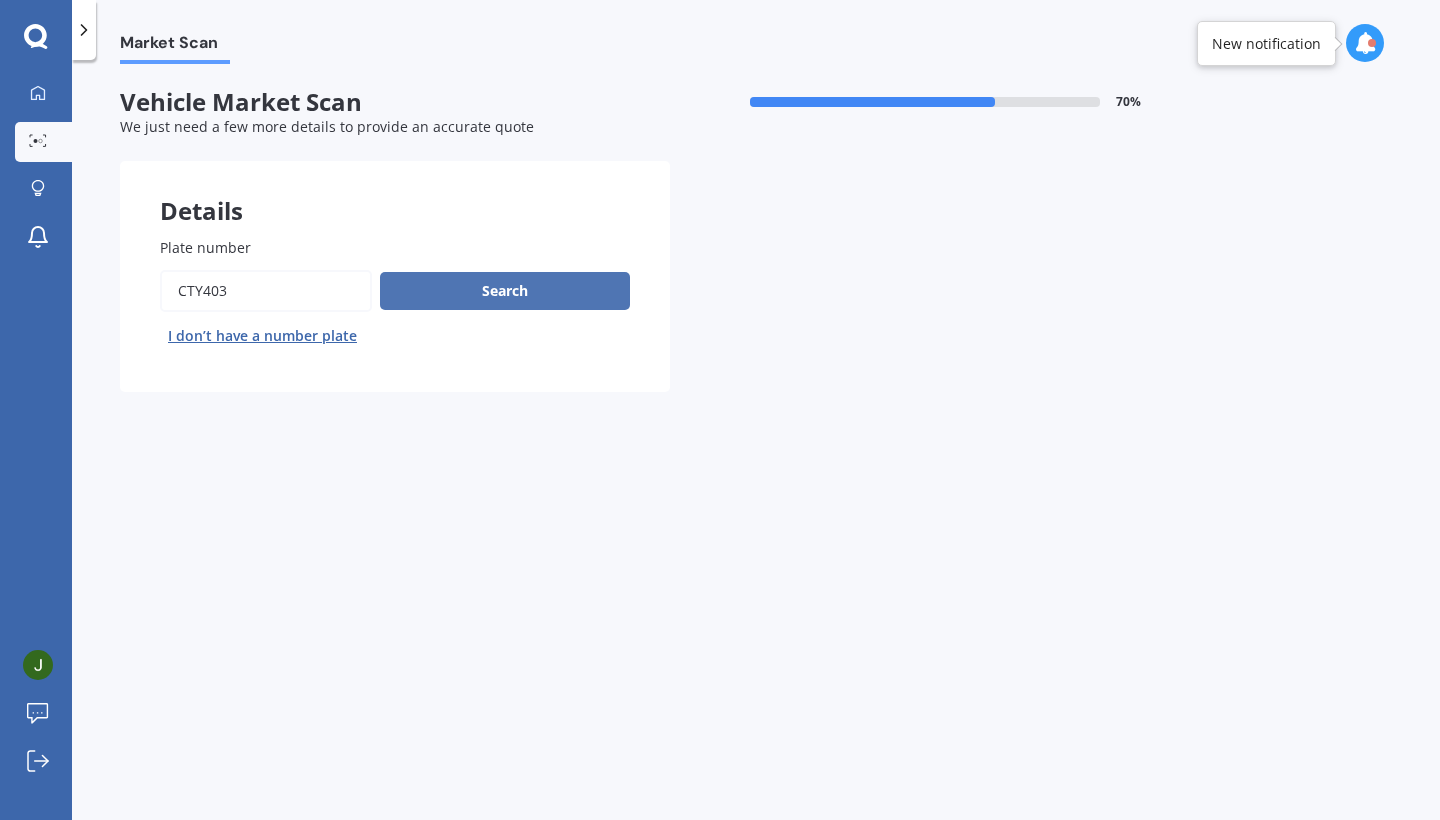 click on "Search" at bounding box center (505, 291) 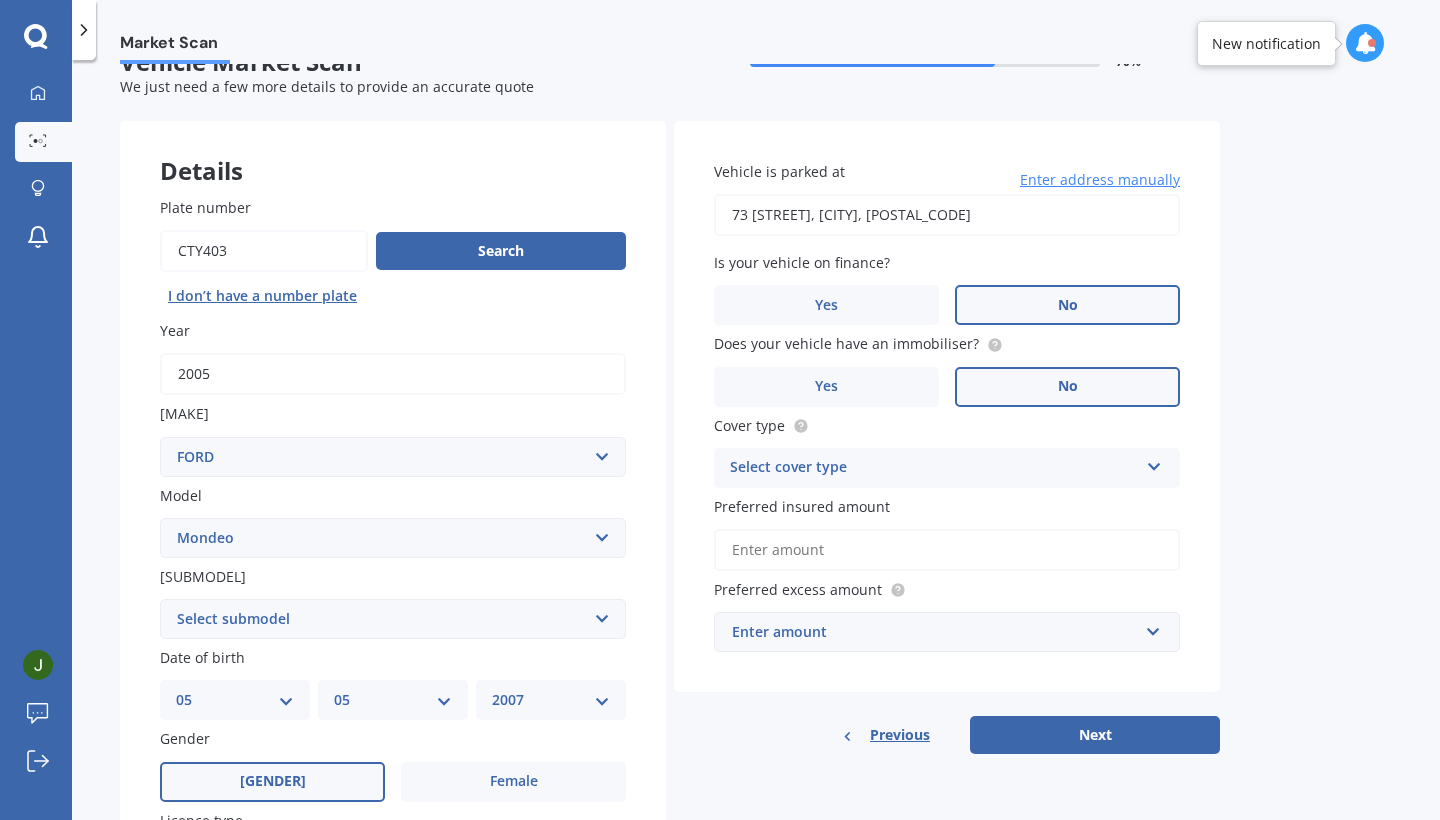 scroll, scrollTop: 41, scrollLeft: 0, axis: vertical 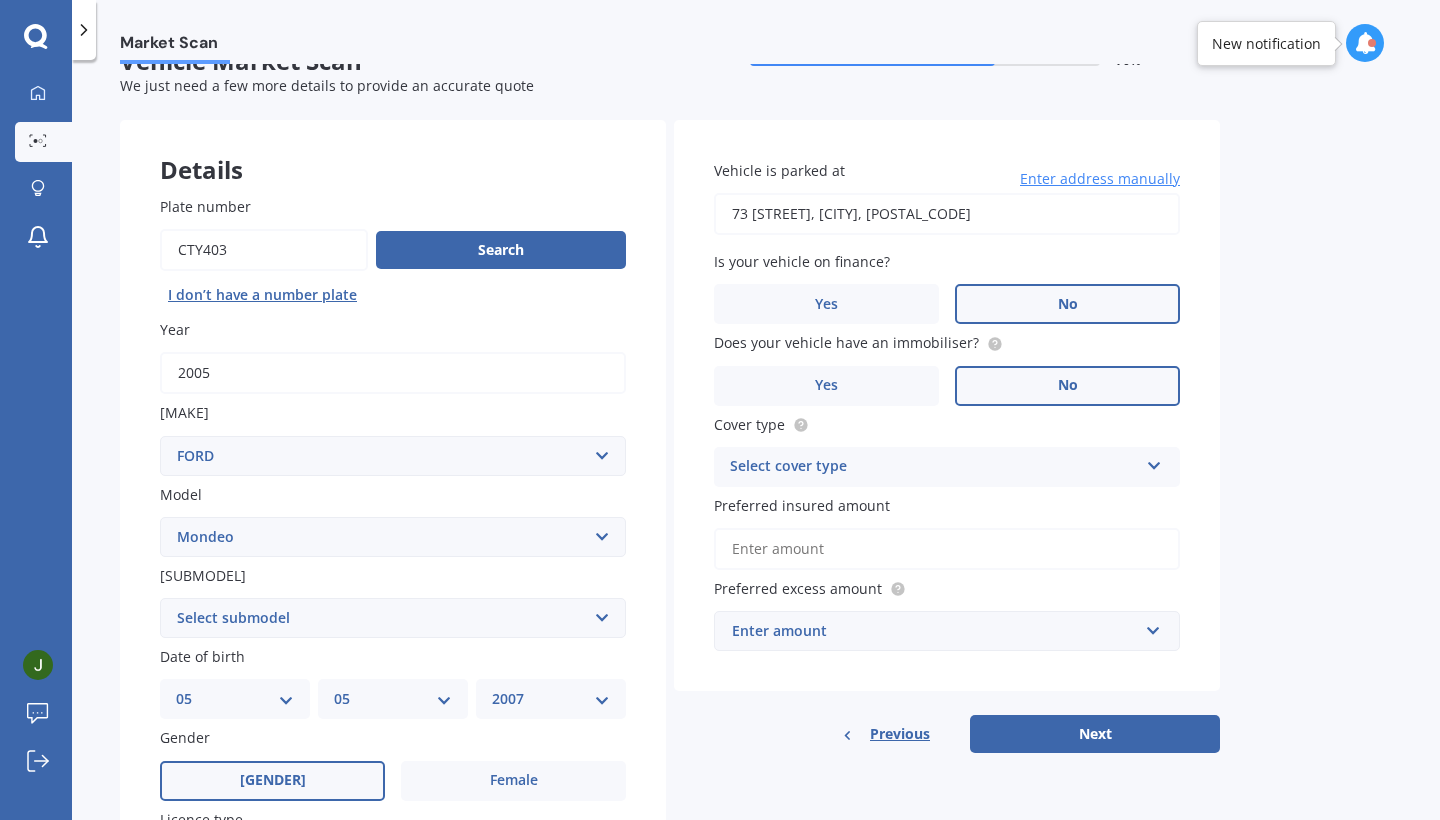 select on "03" 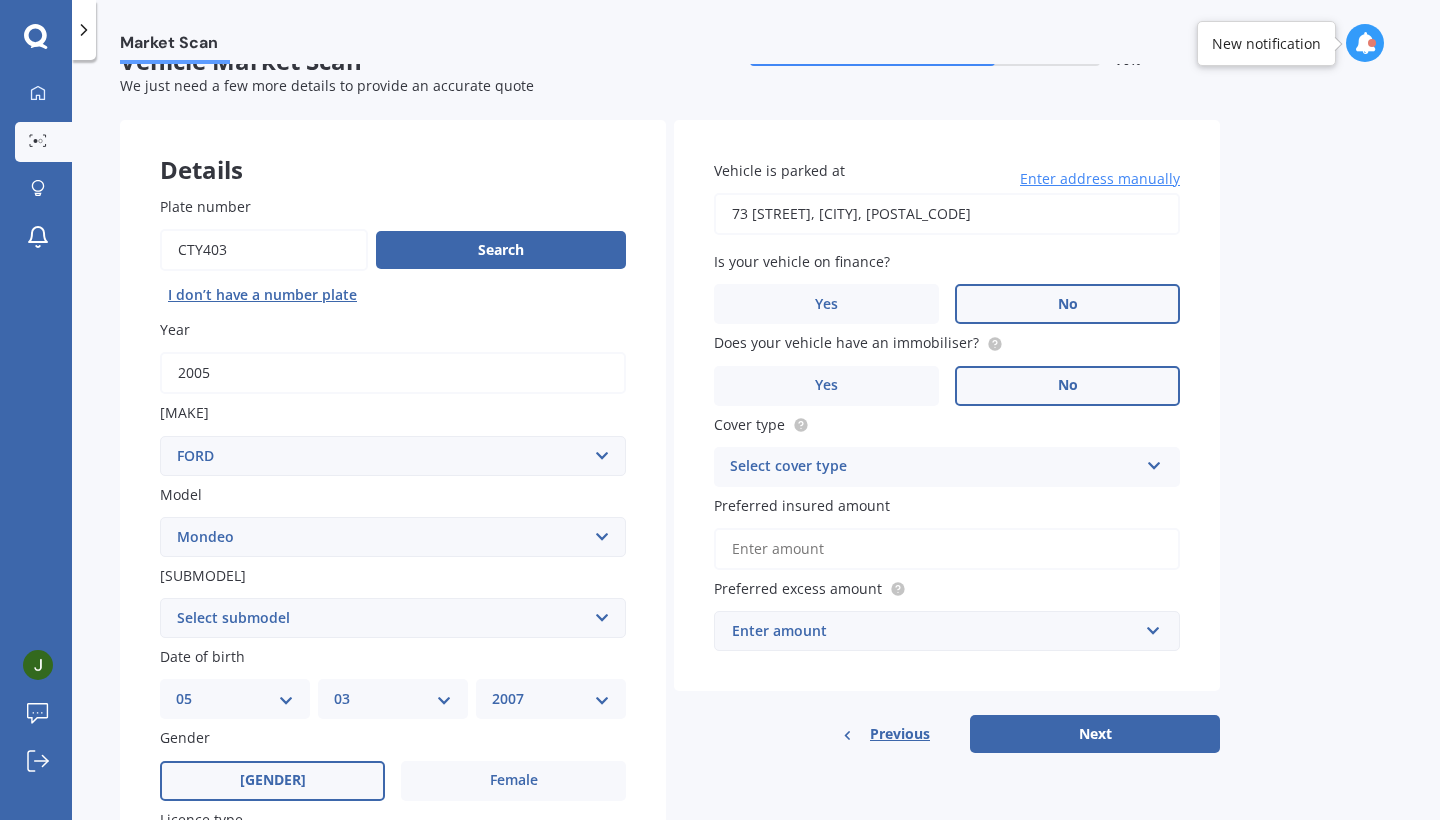 select on "[ENGINE_SIZE]" 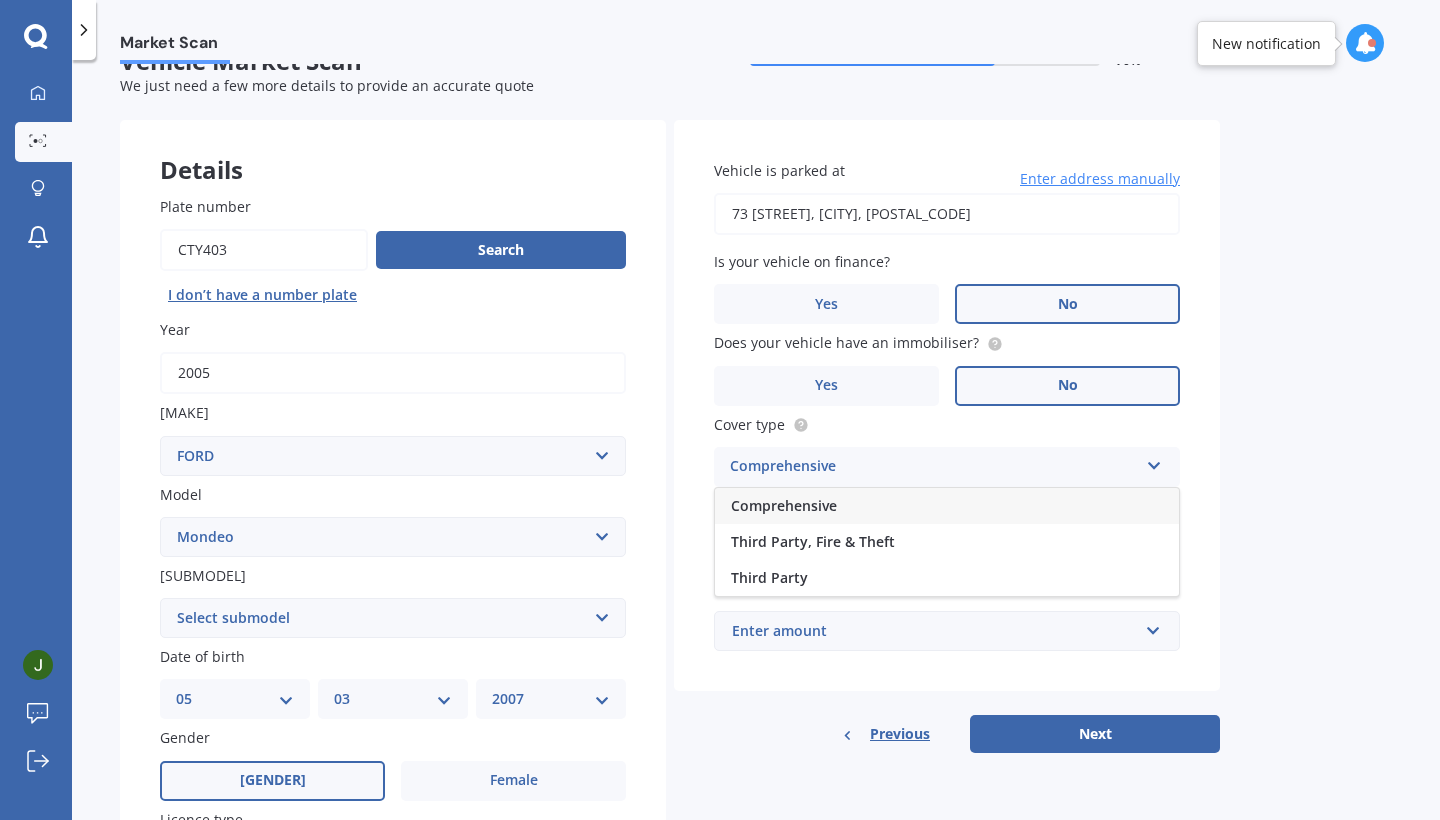 click on "Comprehensive" at bounding box center (947, 506) 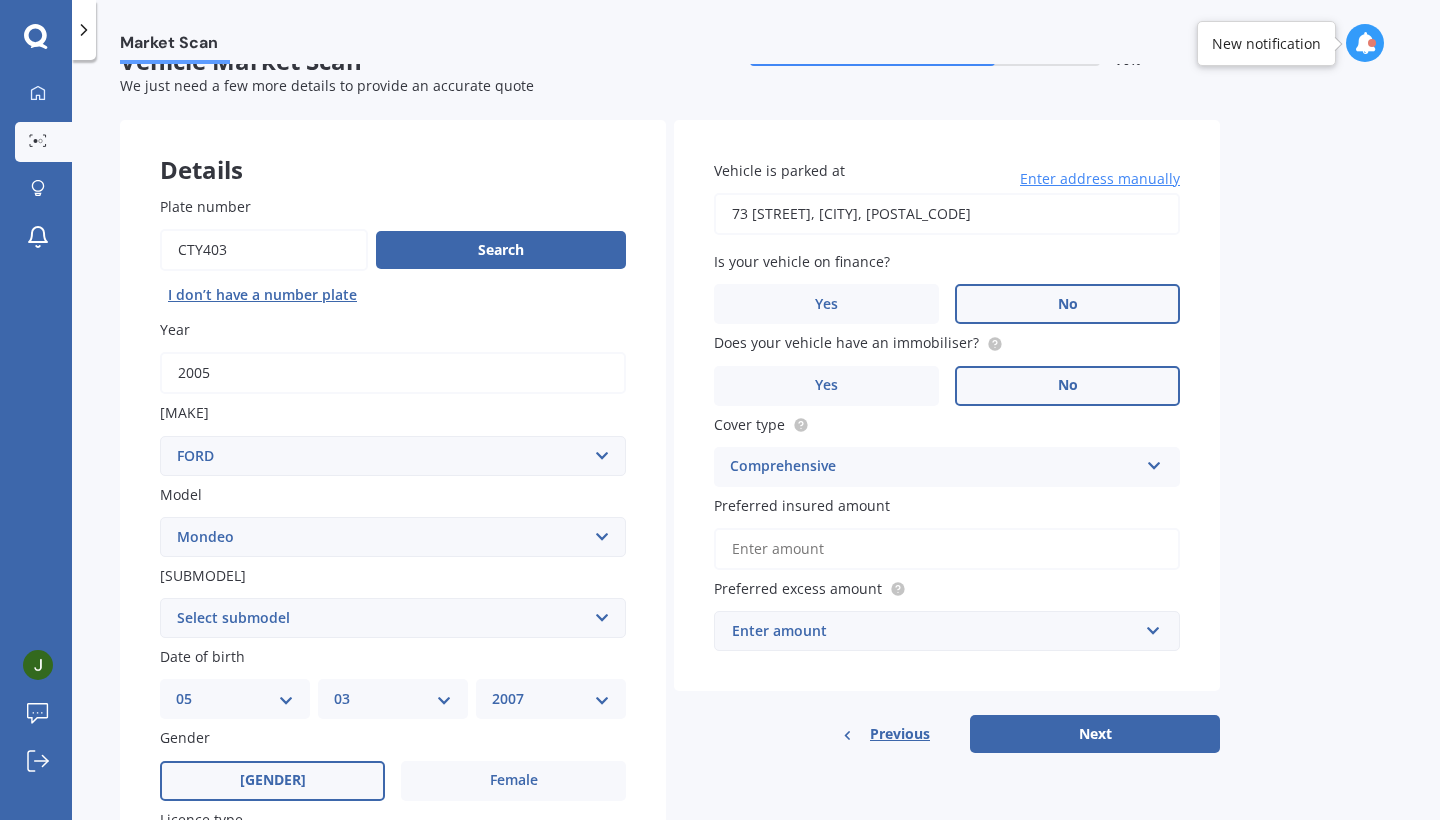 click on "Preferred insured amount" at bounding box center [947, 549] 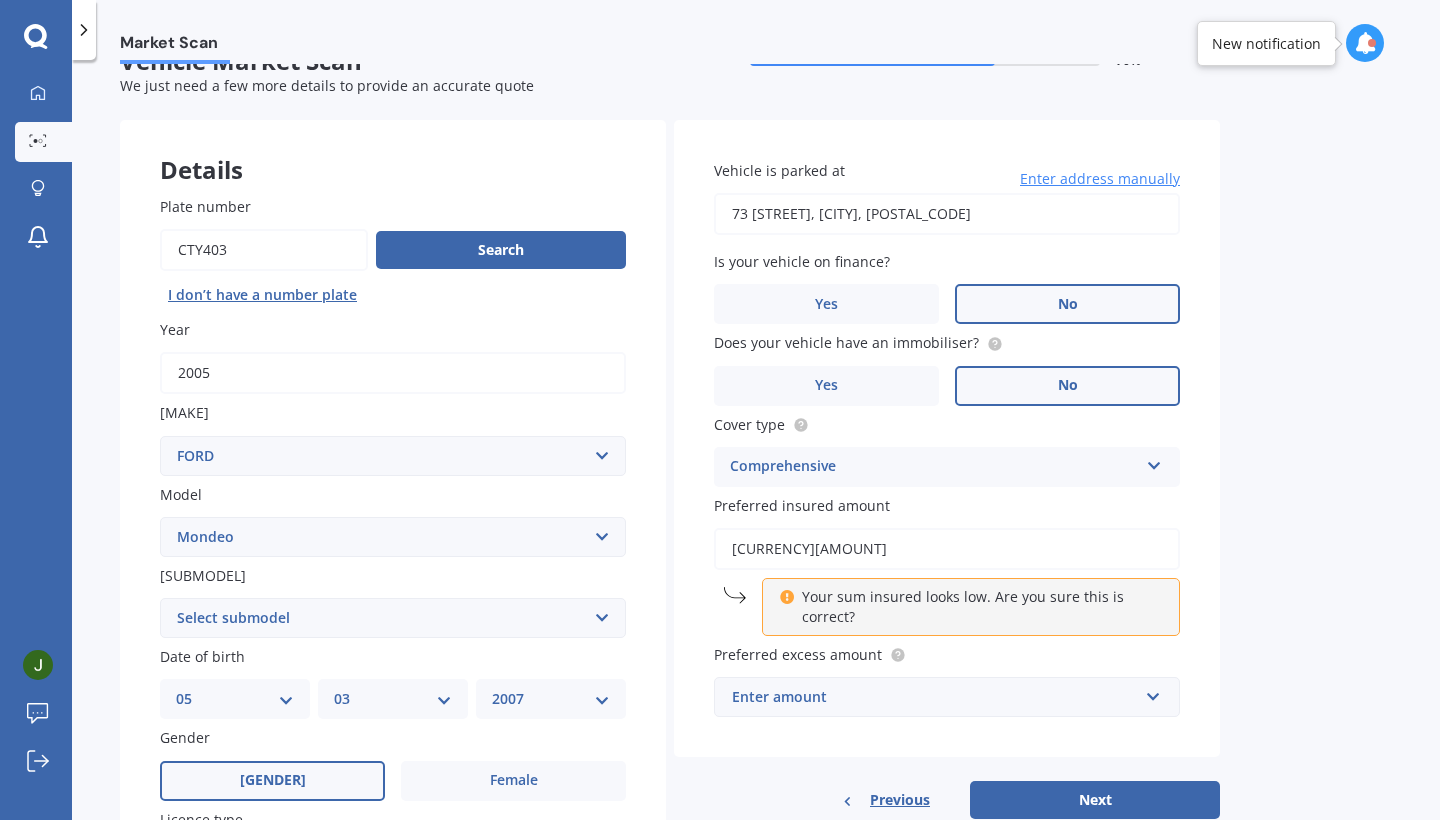 click on "Preferred excess amount Enter amount $100 $400 $500 $750 $1,000 $1,500 $2,000" at bounding box center [393, 682] 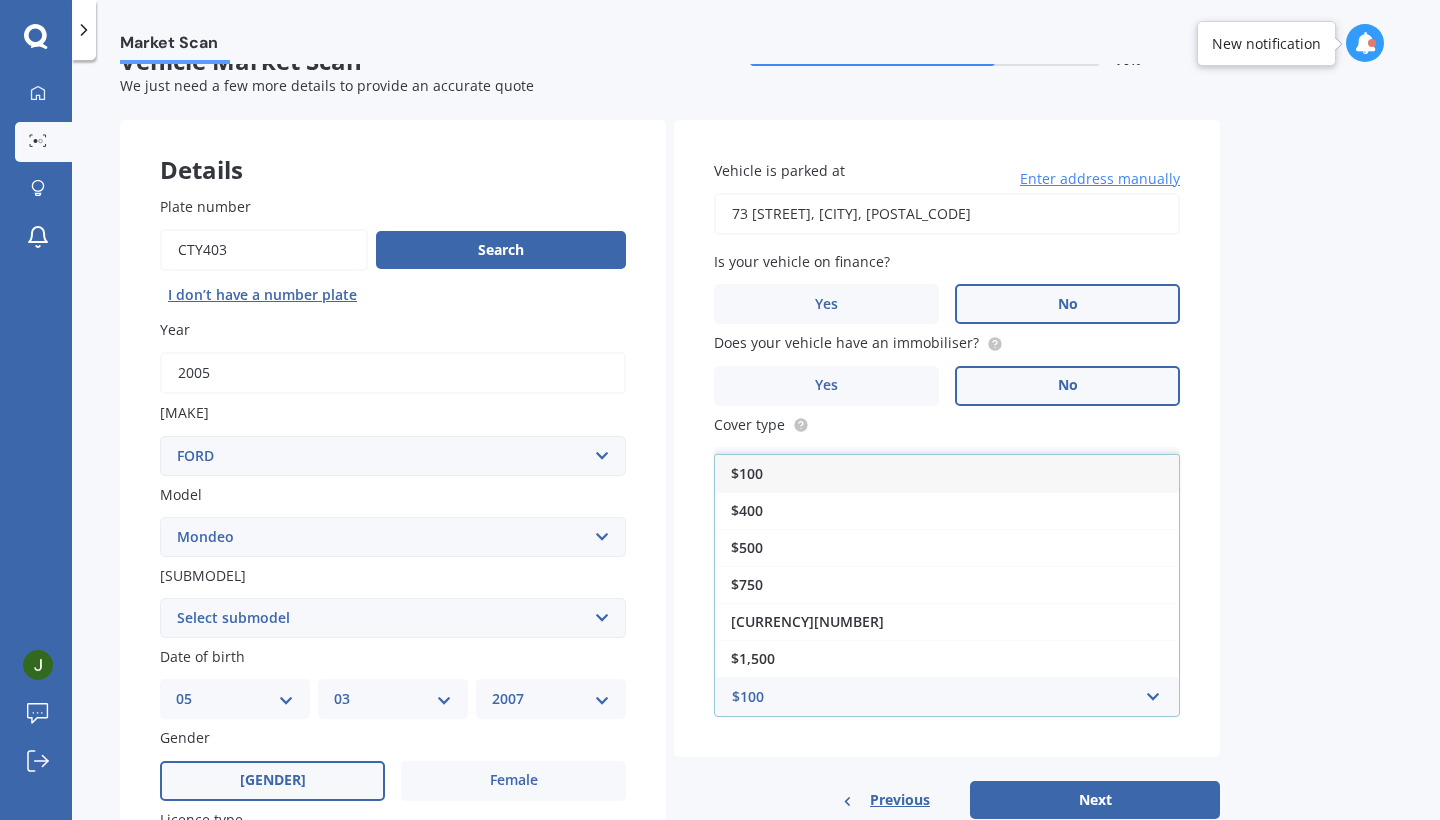 click on "Market Scan Vehicle Market Scan 70 % We just need a few more details to provide an accurate quote Details Plate number Search I don’t have a number plate Year [YEAR] Make Select make AC ALFA ROMEO ASTON MARTIN AUDI AUSTIN BEDFORD Bentley BMW BYD CADILLAC CAN-AM CHERY CHEVROLET CHRYSLER Citroen CRUISEAIR CUPRA DAEWOO DAIHATSU DAIMLER DAMON DIAHATSU DODGE EXOCET FACTORY FIVE FERRARI FIAT Fiord FLEETWOOD FORD FOTON FRASER GEELY GENESIS GEORGIE BOY GMC GREAT WALL GWM HAVAL HILLMAN HINO HOLDEN HOLIDAY RAMBLER HONDA HUMMER HYUNDAI INFINITI ISUZU IVECO JAC JAECOO JAGUAR JEEP KGM Kia LADA LAMBORGHINI LANCIA LANDROVER LDV LEXUS LINCOLN LOTUS LUNAR M.G M.G. MAHINDRA MASERATI MAZDA MCLAREN MERCEDES AMG Mercedes Benz MERCEDES-AMG MERCURY MINI MITSUBISHI MORGAN MORRIS NEWMAR NISSAN OMODA OPEL OXFORD PEUGEOT Plymouth Polestar PONTIAC PORSCHE PROTON RAM Range Rover Rayne RENAULT ROLLS ROYCE ROVER SAAB SATURN SEAT SHELBY SKODA SMART SSANGYONG SUBARU SUZUKI TATA TESLA TIFFIN Toyota TRIUMPH TVR Vauxhall VOLKSWAGEN VOLVO ZX FPV" at bounding box center (756, 444) 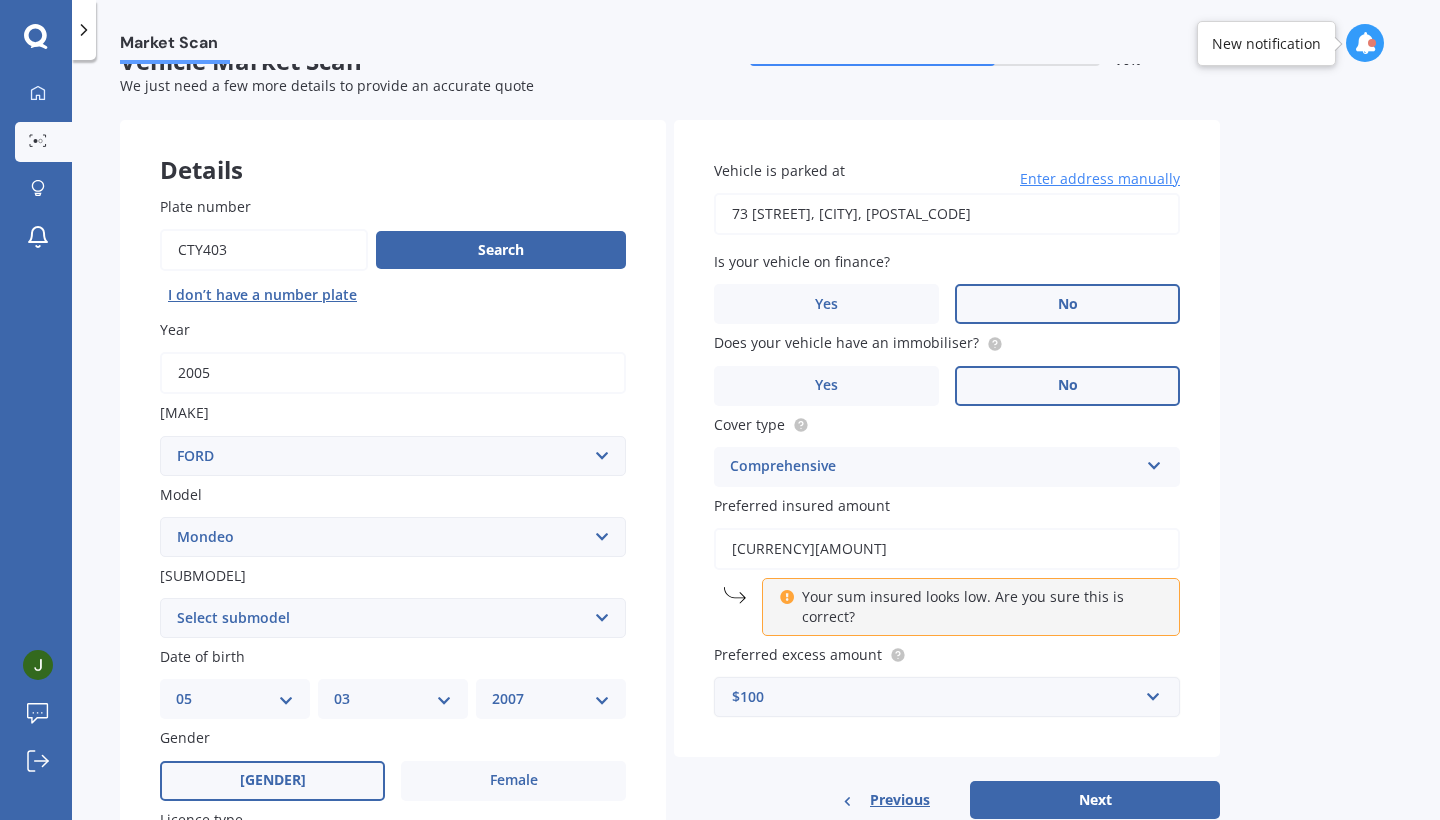 click on "$100" at bounding box center (935, 697) 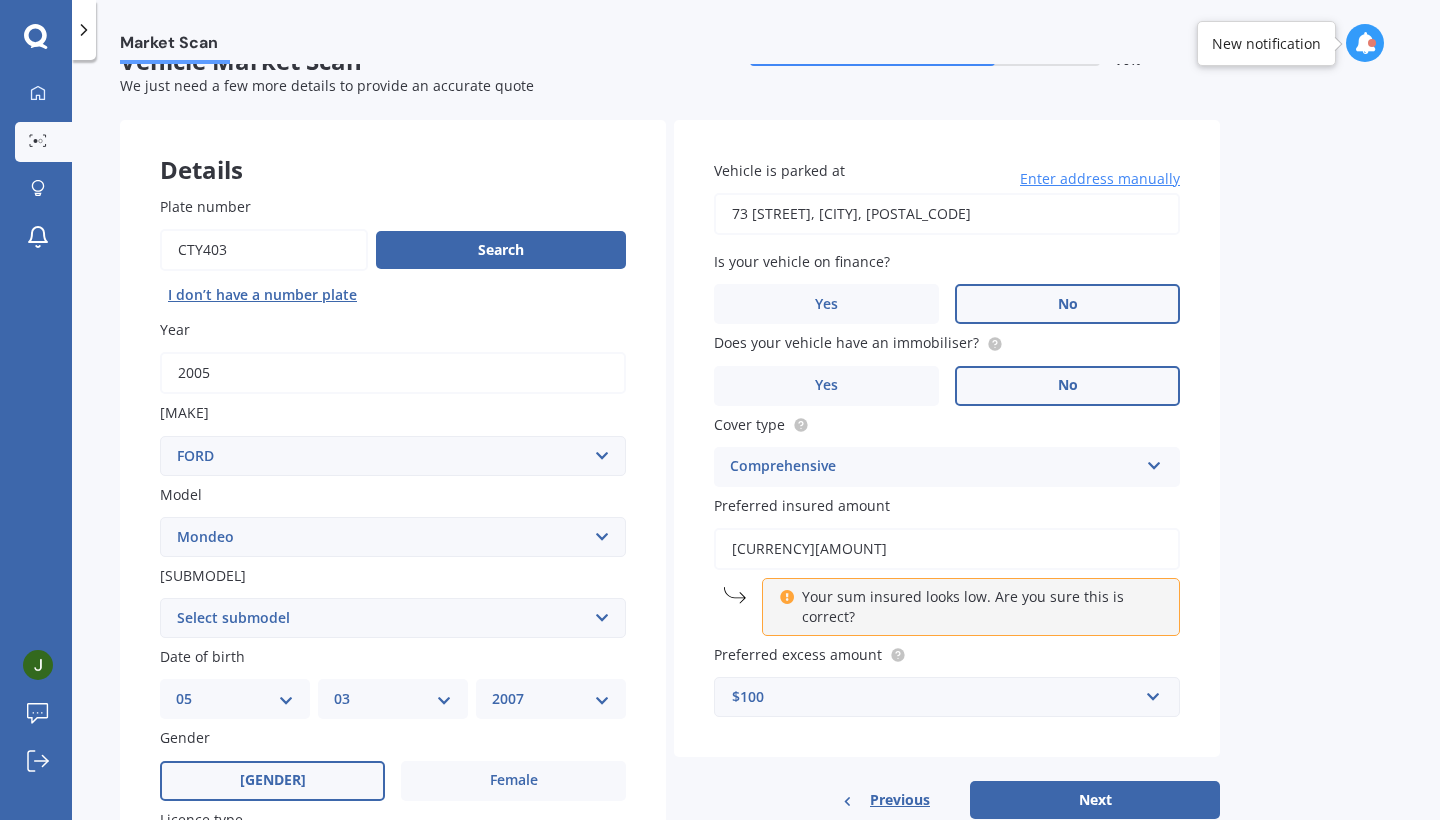 click on "Market Scan Vehicle Market Scan 70 % We just need a few more details to provide an accurate quote Details Plate number Search I don’t have a number plate Year [YEAR] Make Select make AC ALFA ROMEO ASTON MARTIN AUDI AUSTIN BEDFORD Bentley BMW BYD CADILLAC CAN-AM CHERY CHEVROLET CHRYSLER Citroen CRUISEAIR CUPRA DAEWOO DAIHATSU DAIMLER DAMON DIAHATSU DODGE EXOCET FACTORY FIVE FERRARI FIAT Fiord FLEETWOOD FORD FOTON FRASER GEELY GENESIS GEORGIE BOY GMC GREAT WALL GWM HAVAL HILLMAN HINO HOLDEN HOLIDAY RAMBLER HONDA HUMMER HYUNDAI INFINITI ISUZU IVECO JAC JAECOO JAGUAR JEEP KGM Kia LADA LAMBORGHINI LANCIA LANDROVER LDV LEXUS LINCOLN LOTUS LUNAR M.G M.G. MAHINDRA MASERATI MAZDA MCLAREN MERCEDES AMG Mercedes Benz MERCEDES-AMG MERCURY MINI MITSUBISHI MORGAN MORRIS NEWMAR NISSAN OMODA OPEL OXFORD PEUGEOT Plymouth Polestar PONTIAC PORSCHE PROTON RAM Range Rover Rayne RENAULT ROLLS ROYCE ROVER SAAB SATURN SEAT SHELBY SKODA SMART SSANGYONG SUBARU SUZUKI TATA TESLA TIFFIN Toyota TRIUMPH TVR Vauxhall VOLKSWAGEN VOLVO ZX FPV" at bounding box center [756, 444] 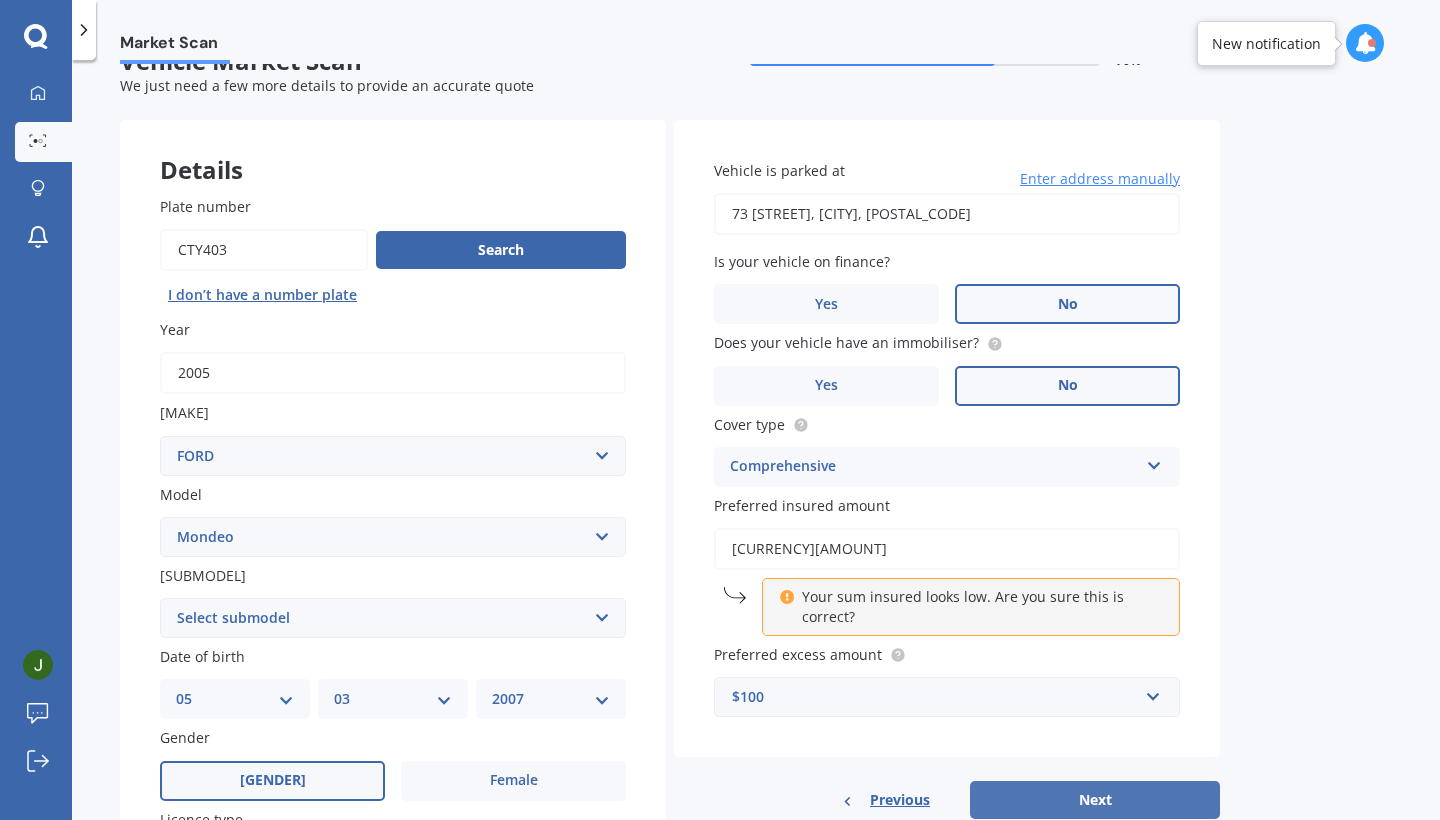 click on "Next" at bounding box center (1095, 800) 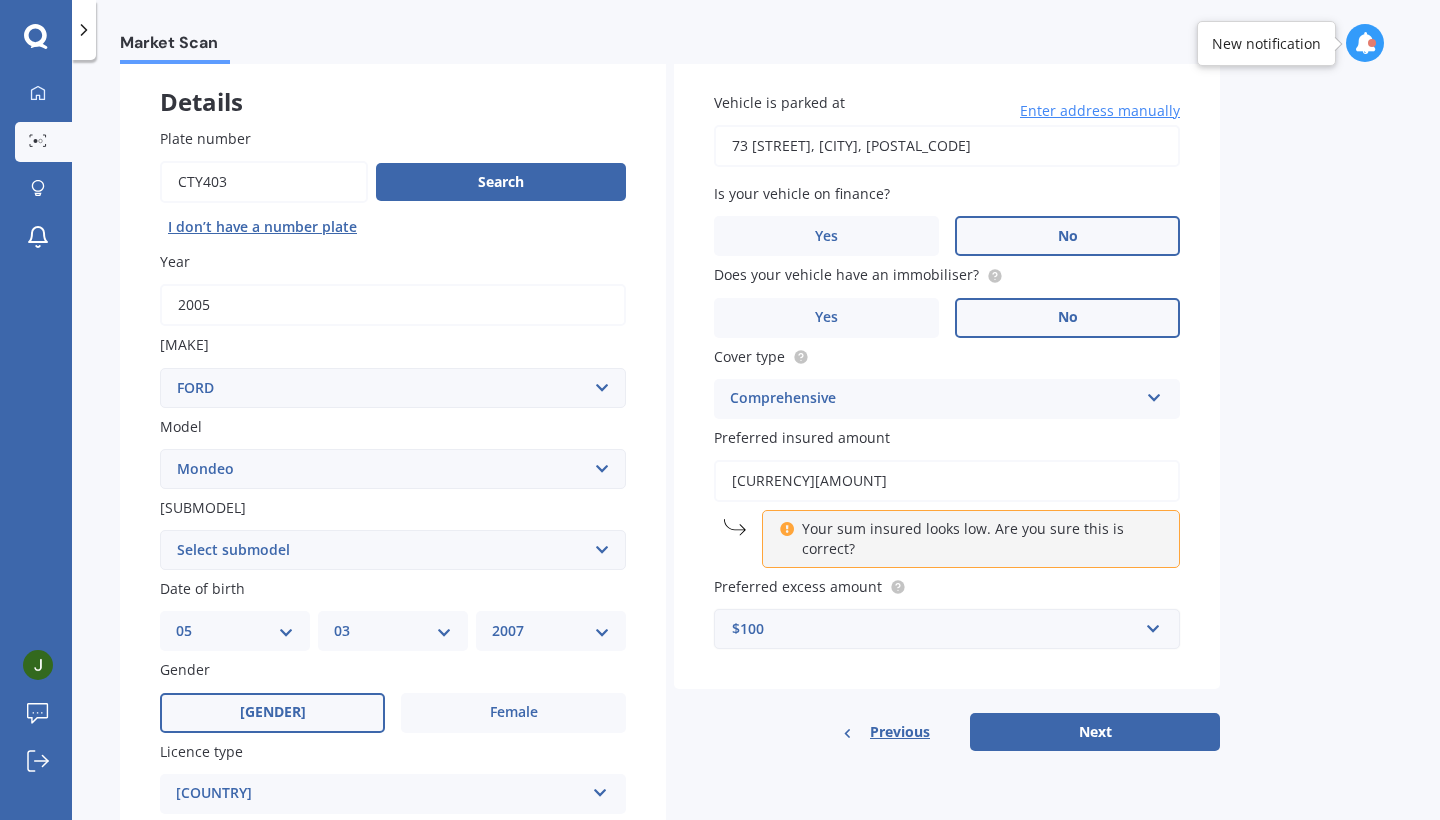 scroll, scrollTop: 111, scrollLeft: 0, axis: vertical 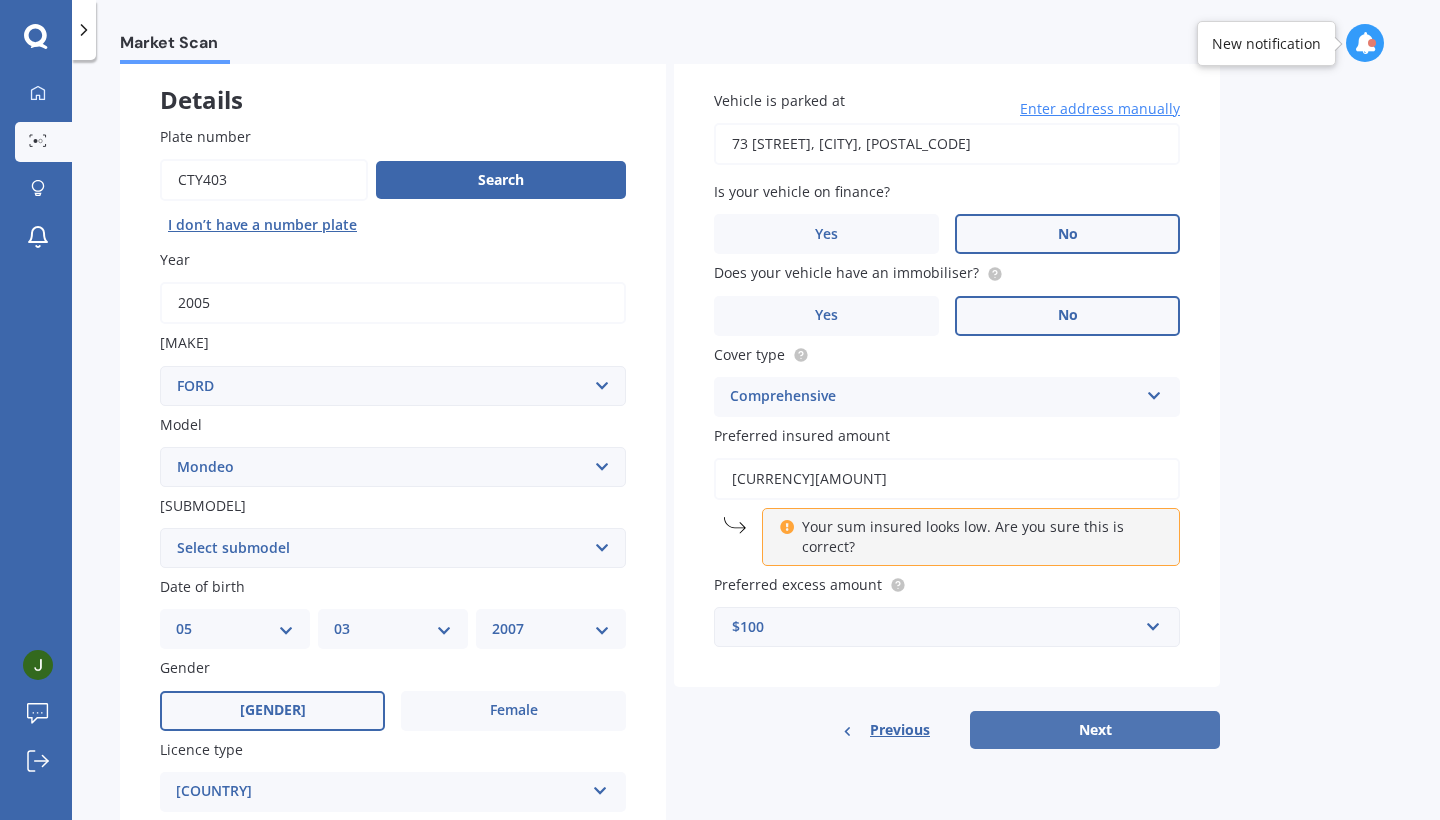 click on "Next" at bounding box center (1095, 730) 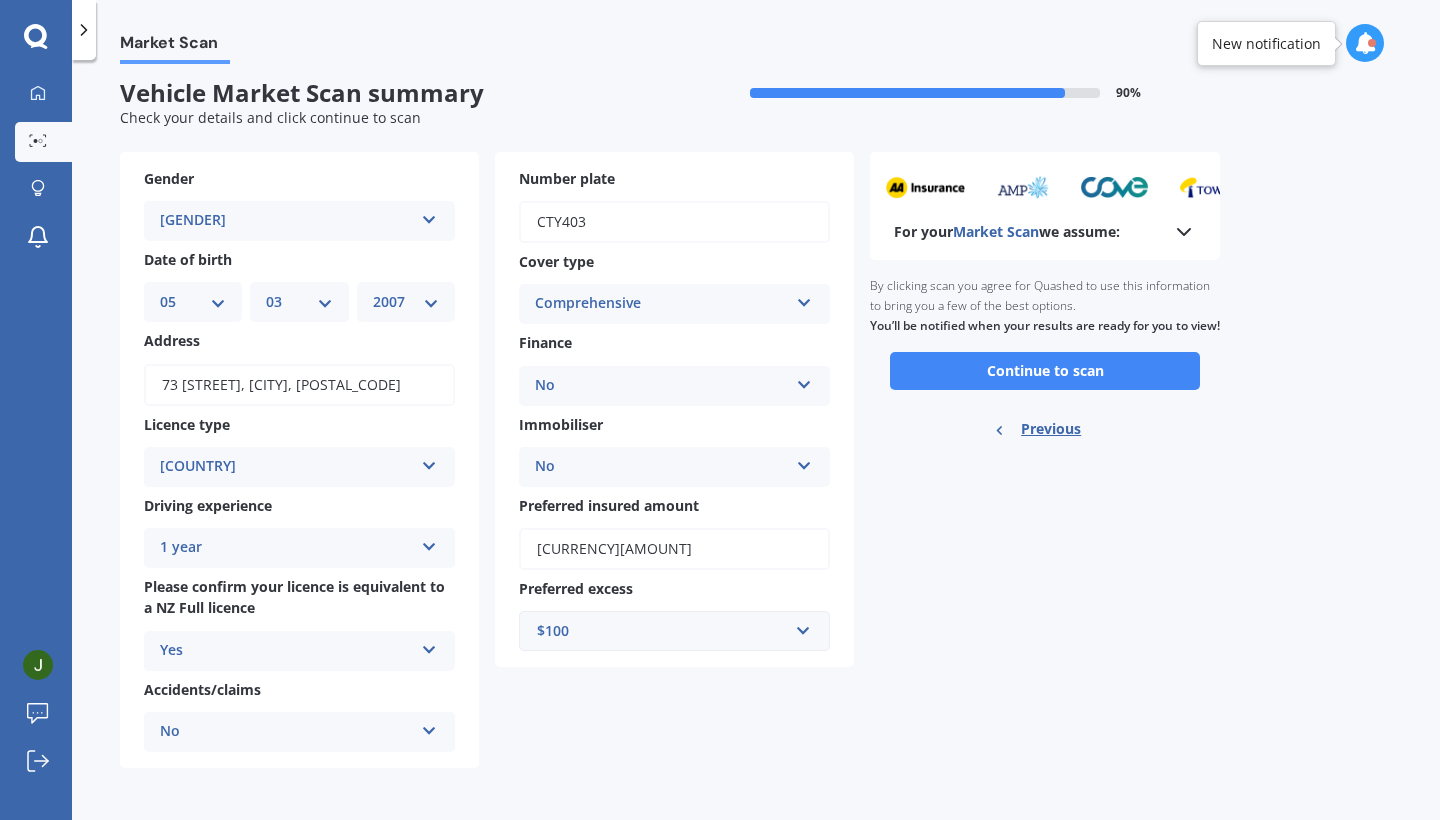 scroll, scrollTop: 0, scrollLeft: 0, axis: both 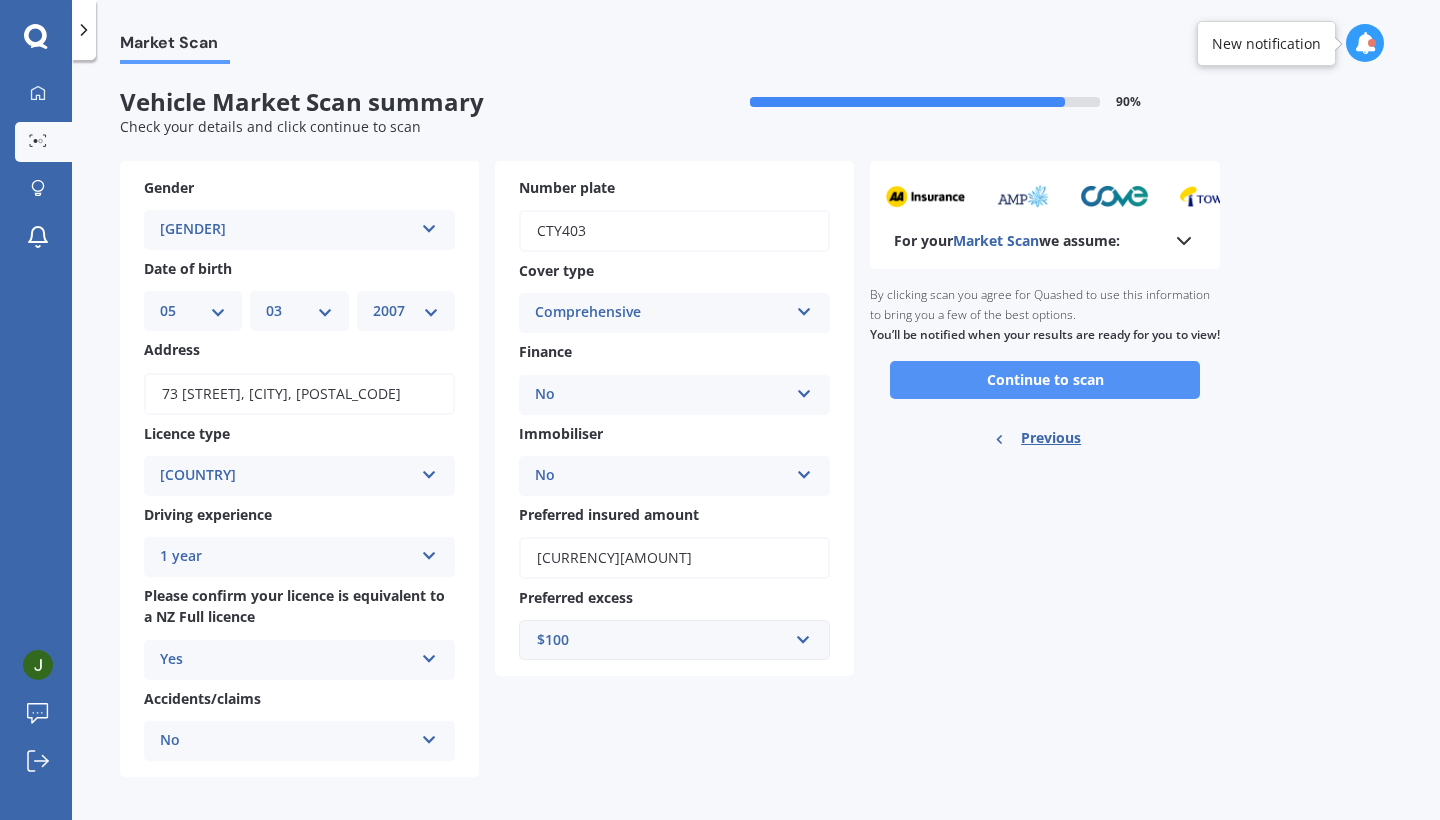 click on "Continue to scan" at bounding box center [1045, 380] 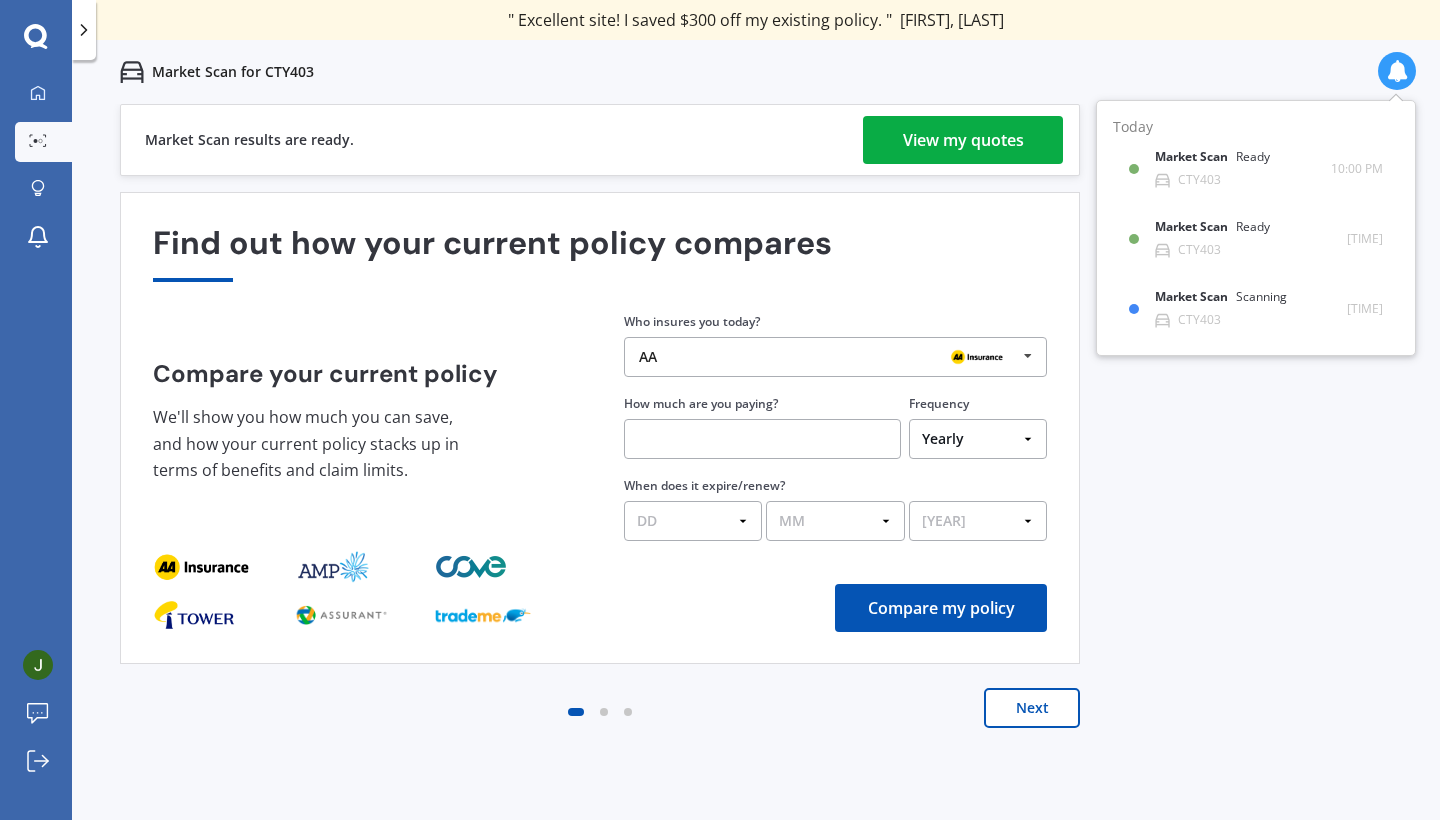 click on "View my quotes" at bounding box center (963, 140) 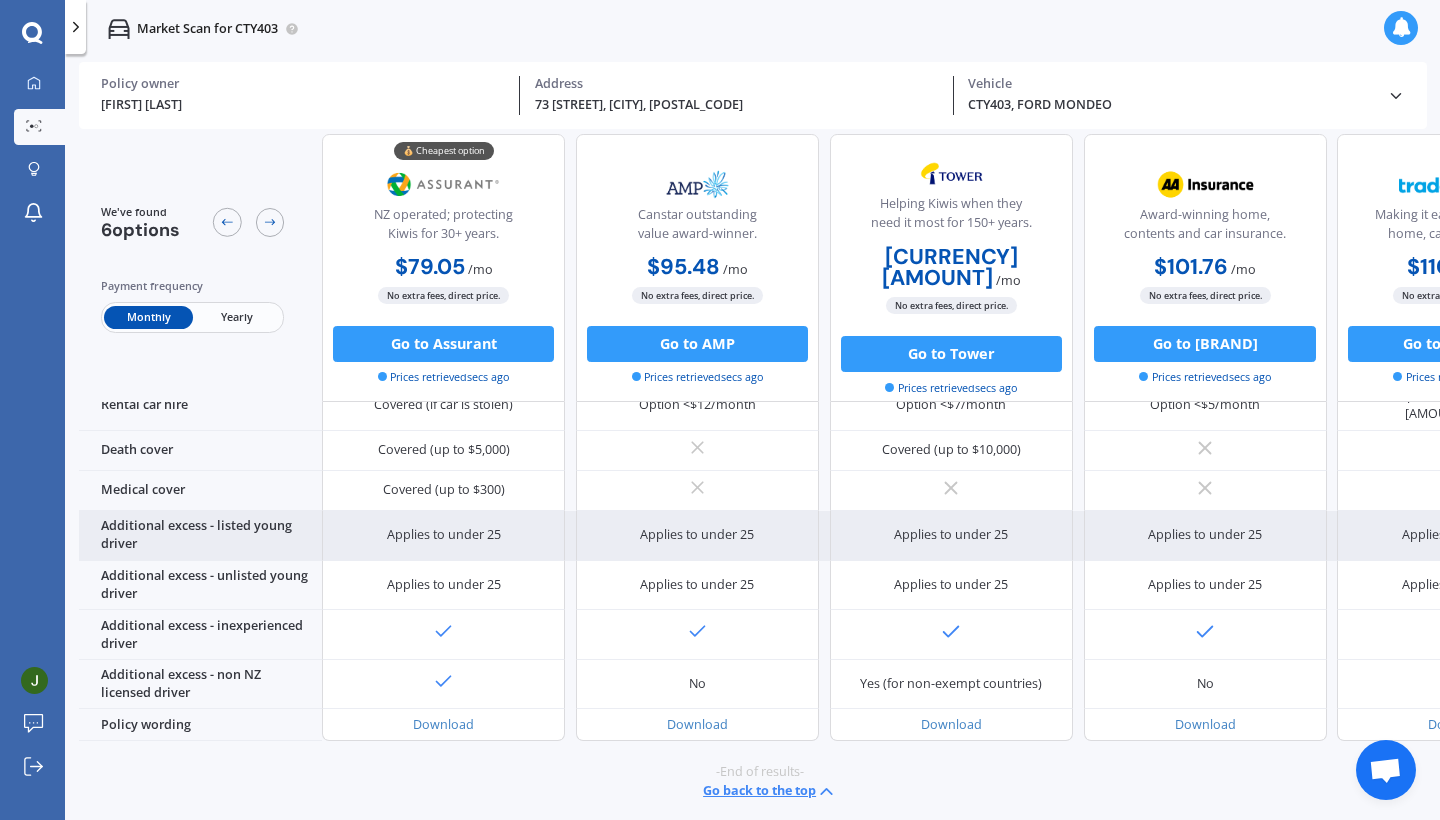 scroll, scrollTop: 948, scrollLeft: 0, axis: vertical 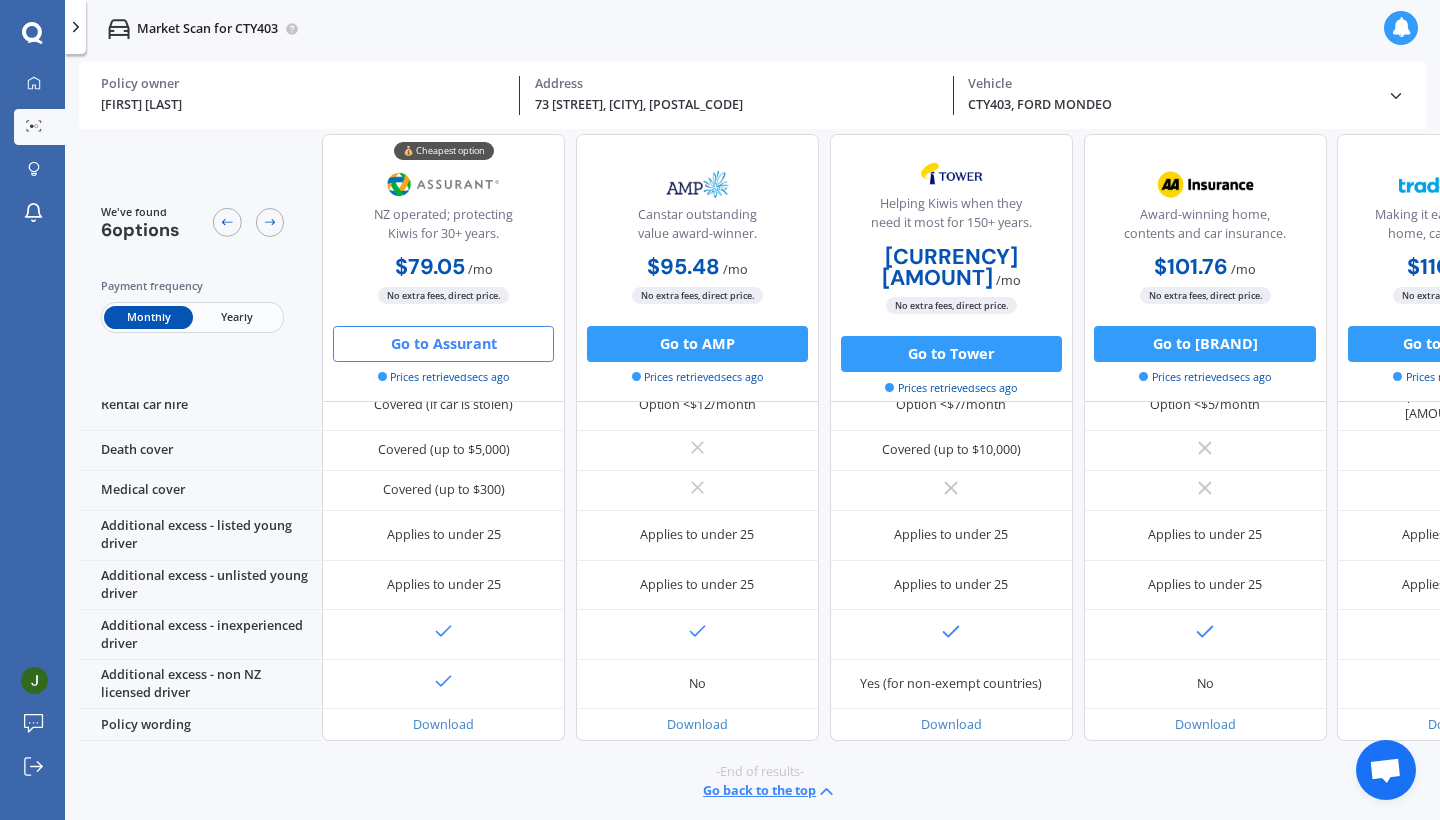 click on "Go to Assurant" at bounding box center (443, 343) 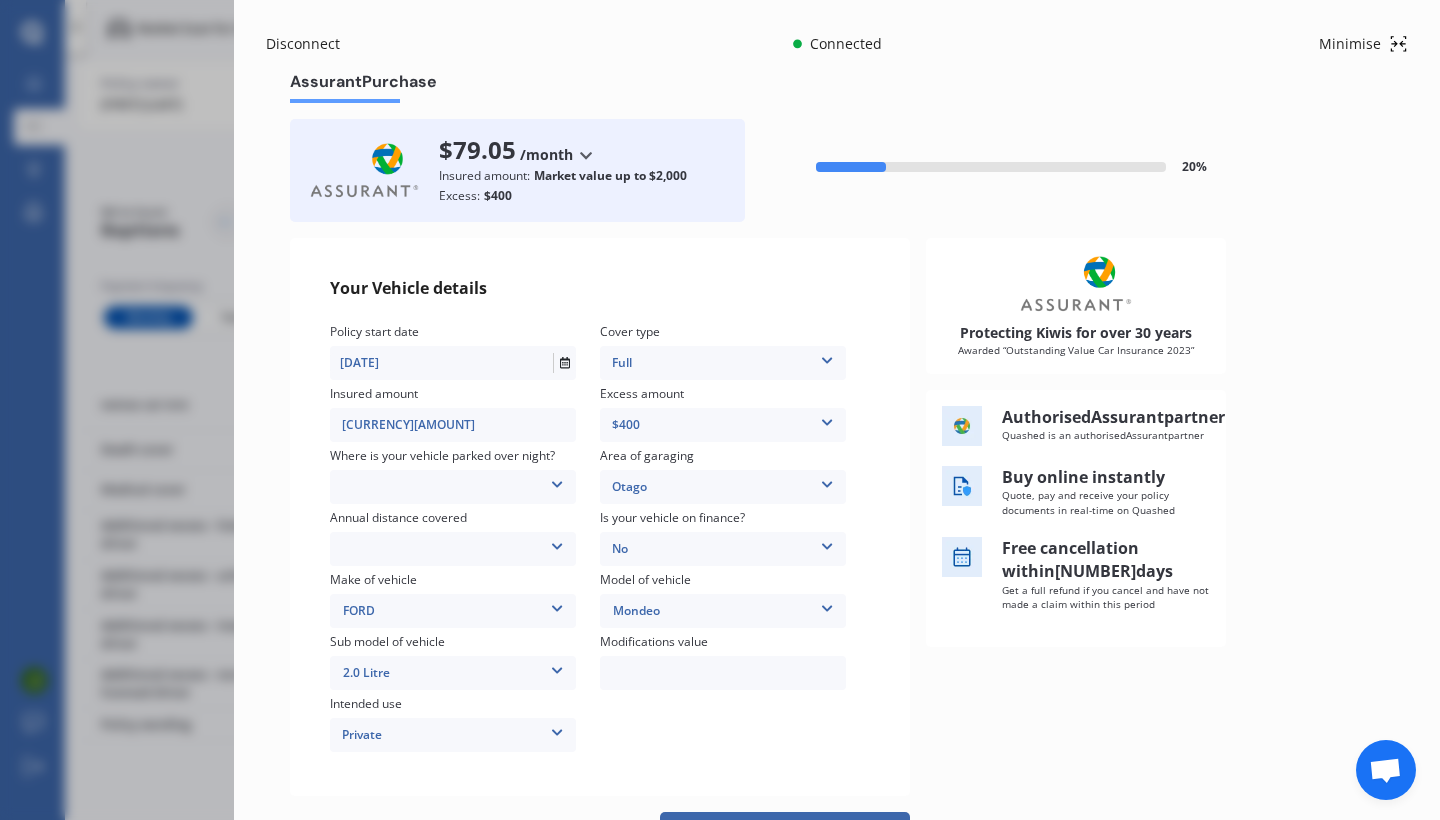 click on "Make of vehicle FORD AC ALFA ROMEO ASTON MARTIN AUDI AUSTIN BEDFORD Bentley BMW BYD CADILLAC CAN-AM CHERY CHEVROLET CHRYSLER Citroen CRUISEAIR GMC" at bounding box center (720, 410) 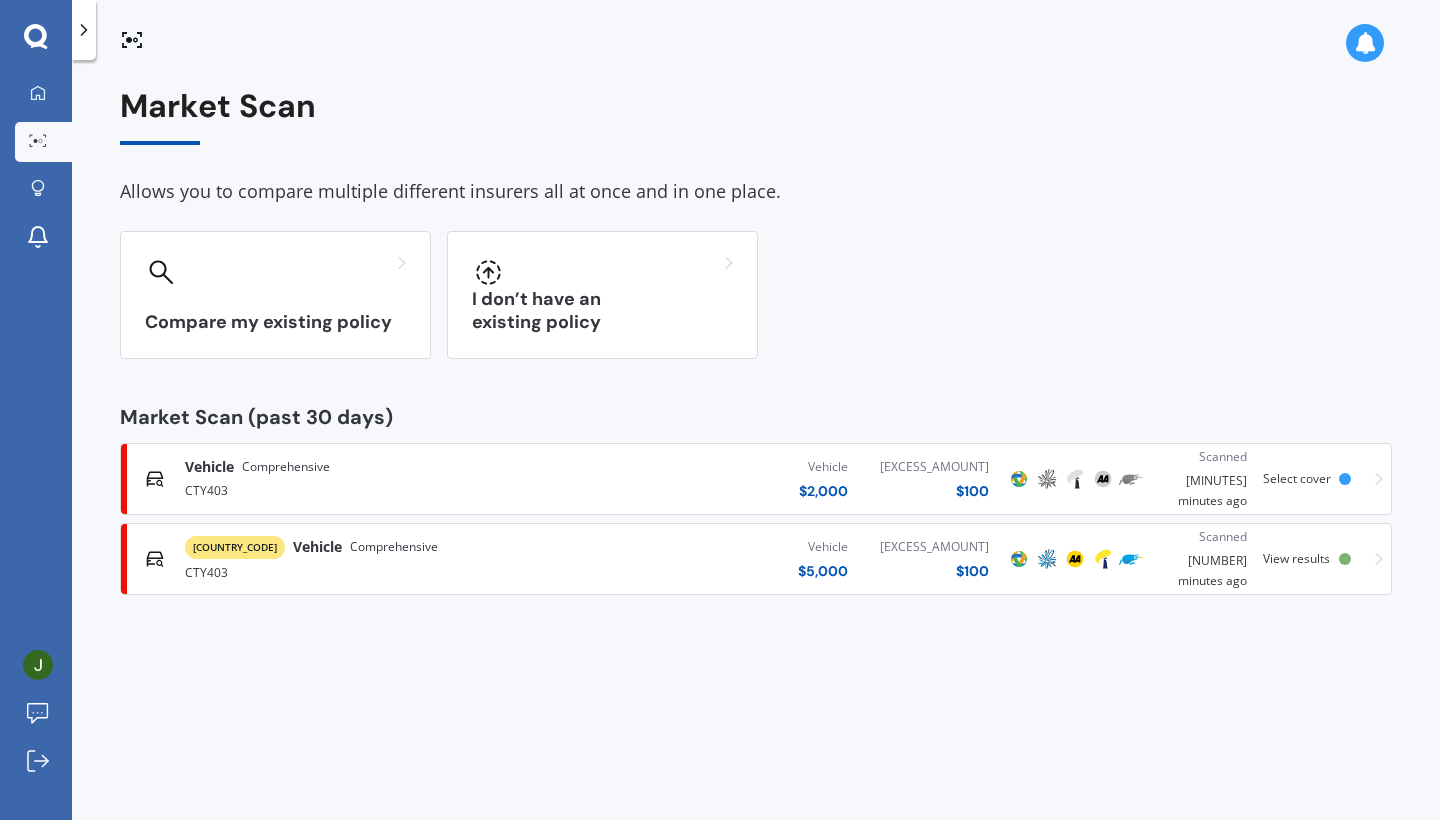 click on "Market Scan" at bounding box center (756, 116) 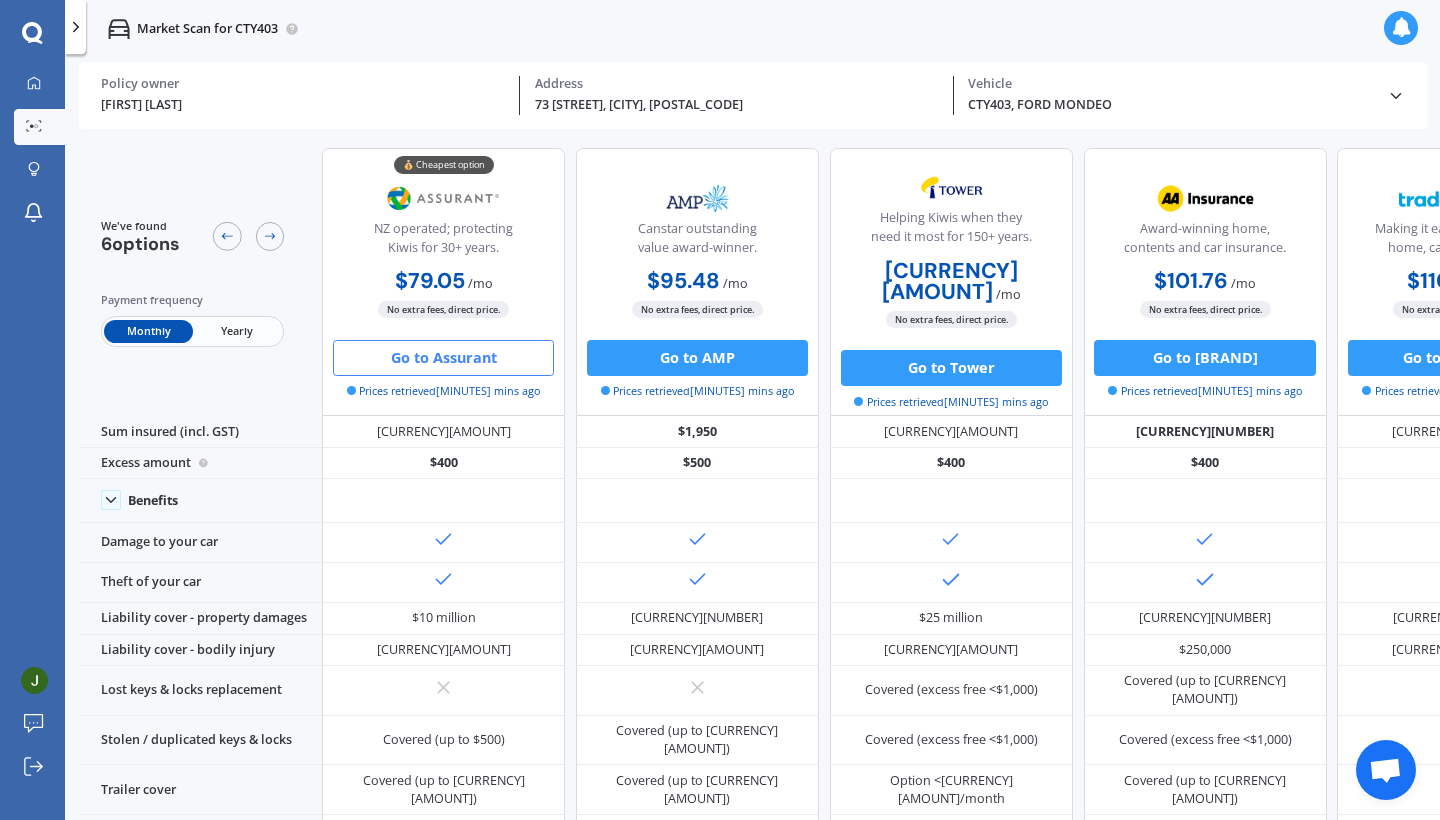 click on "CTY403, FORD MONDEO" at bounding box center (303, 105) 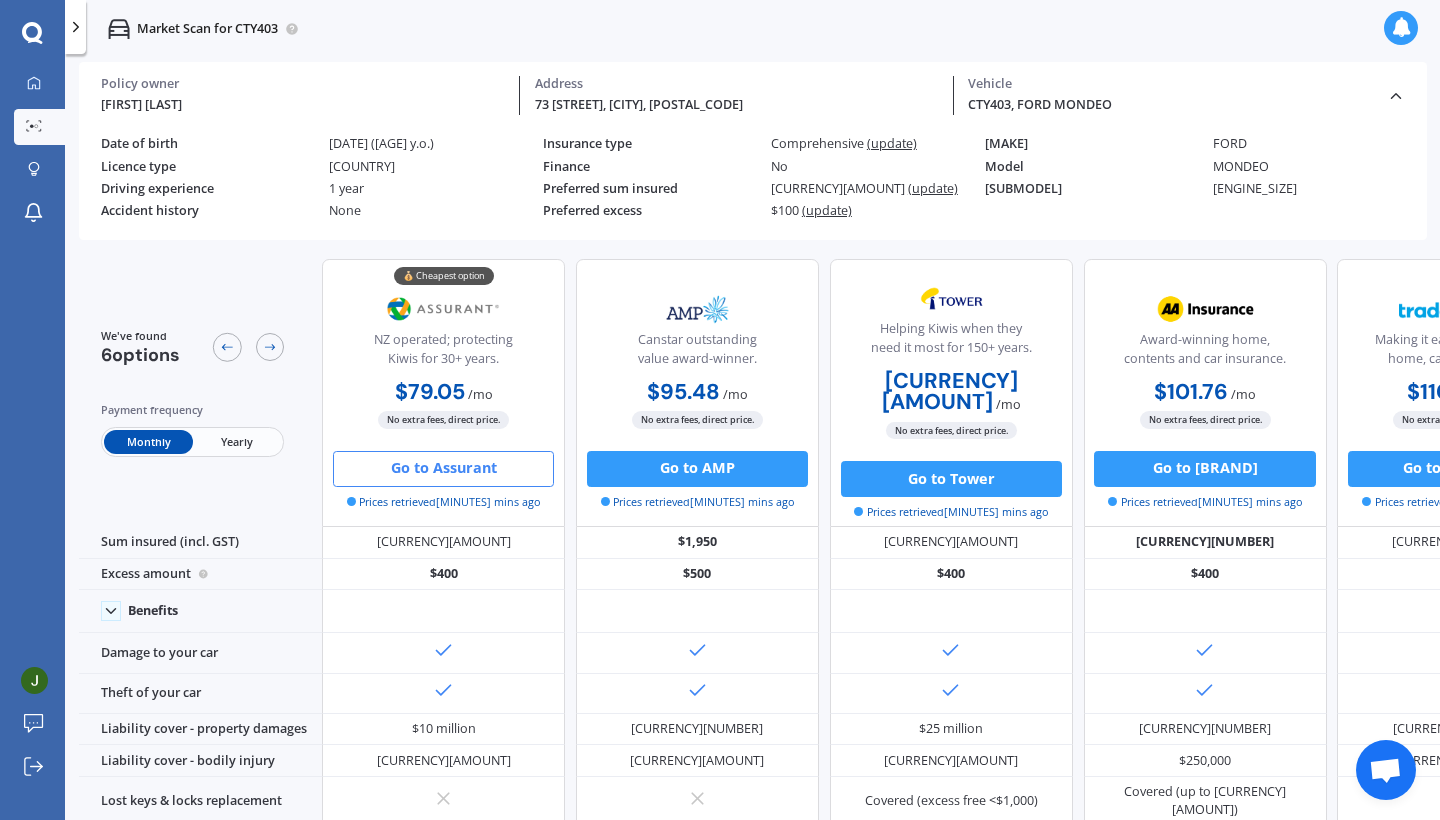 click on "(update)" at bounding box center (892, 143) 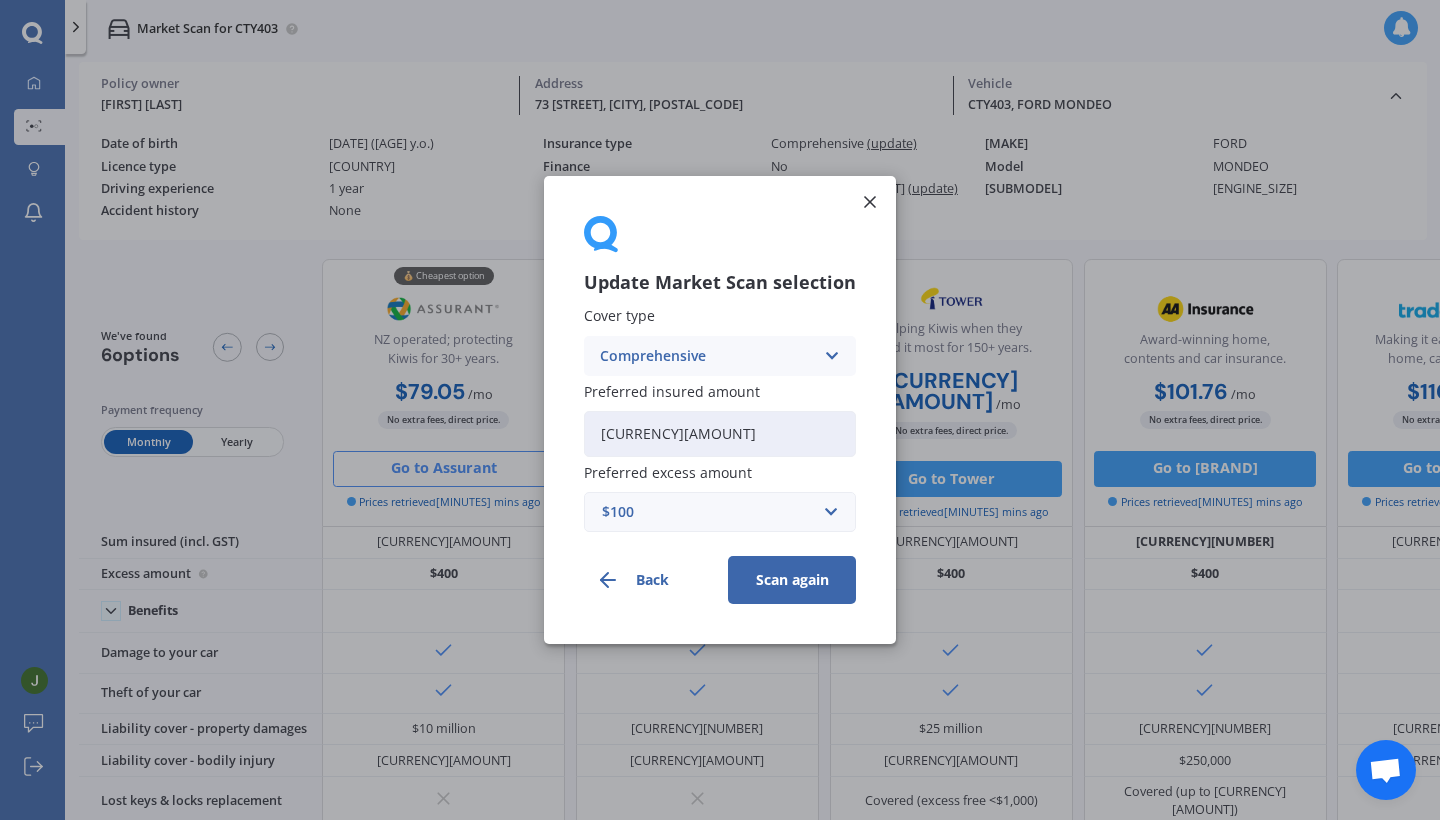 click on "Comprehensive" at bounding box center (707, 356) 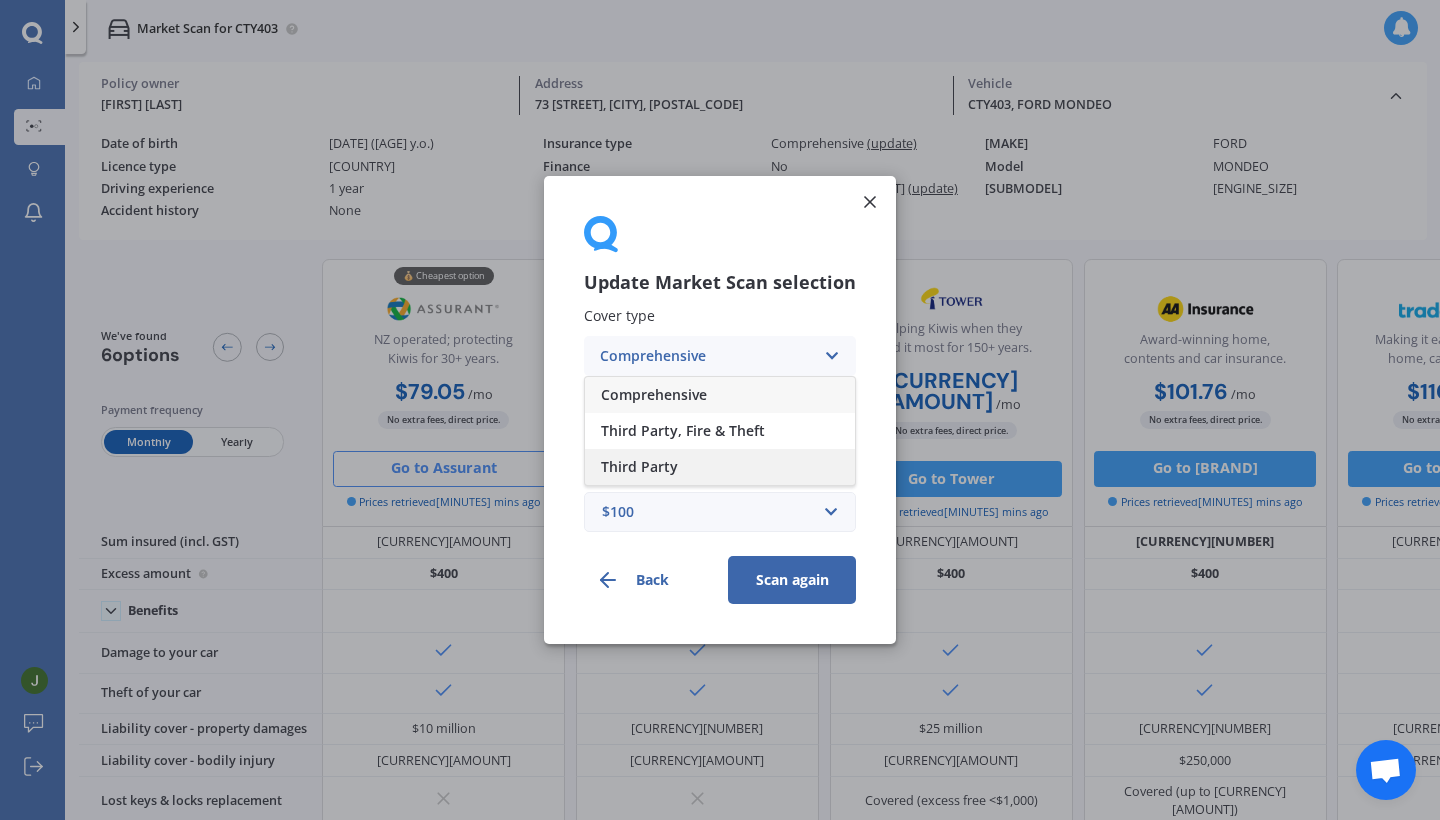 click on "Third Party" at bounding box center (720, 467) 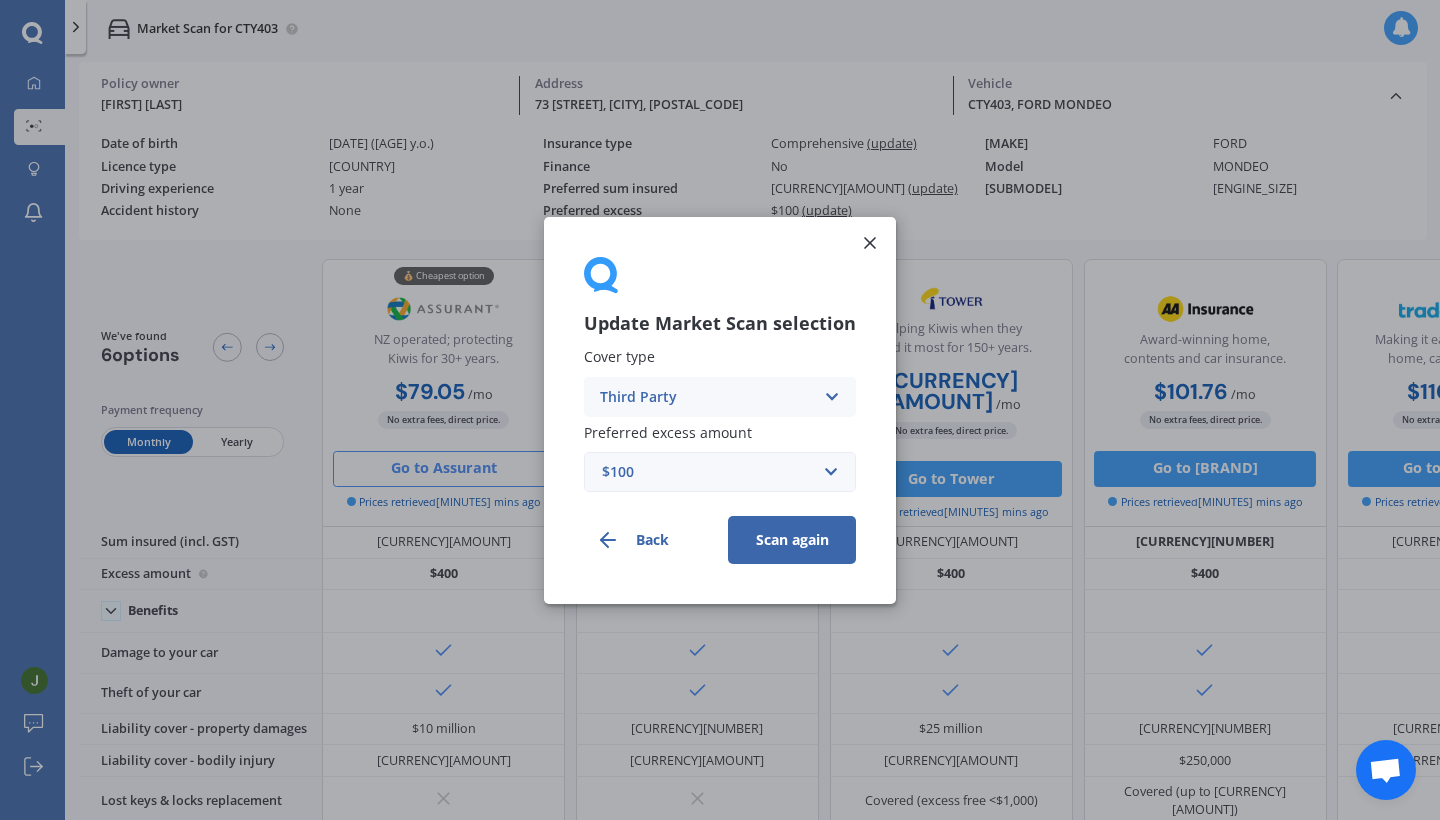 click on "Scan again" at bounding box center [792, 539] 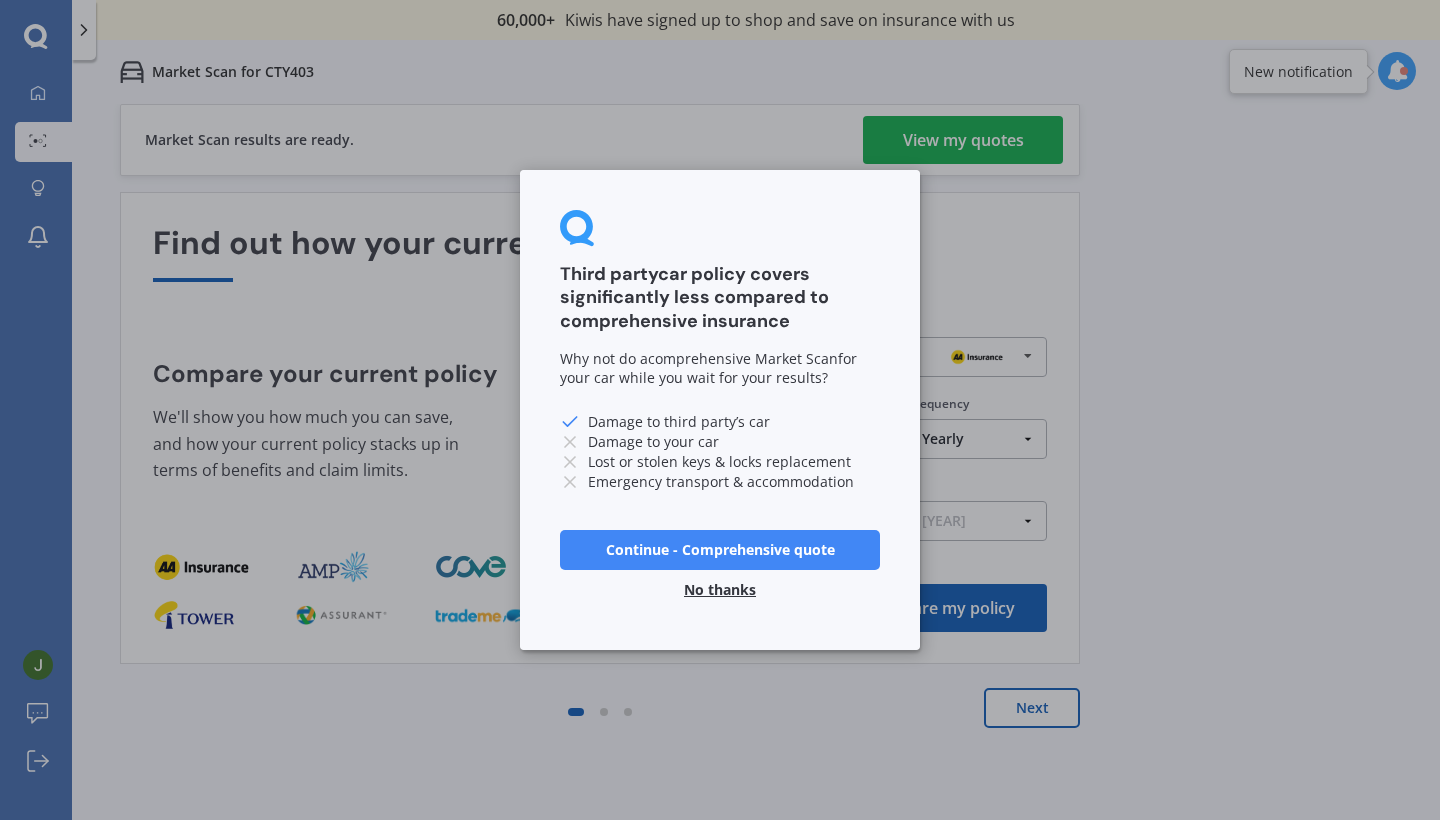 click on "No thanks" at bounding box center (720, 590) 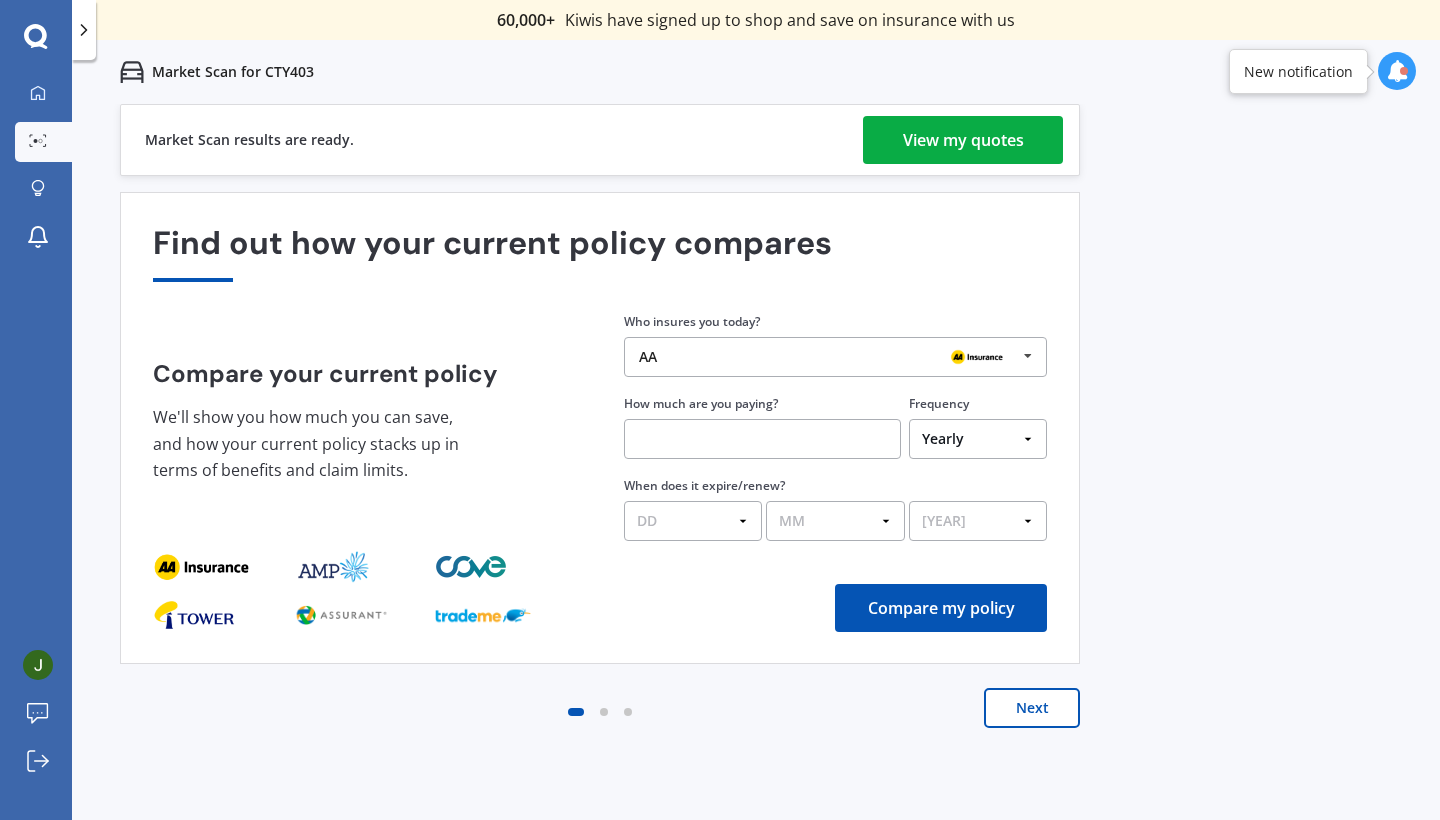 click on "View my quotes" at bounding box center (963, 140) 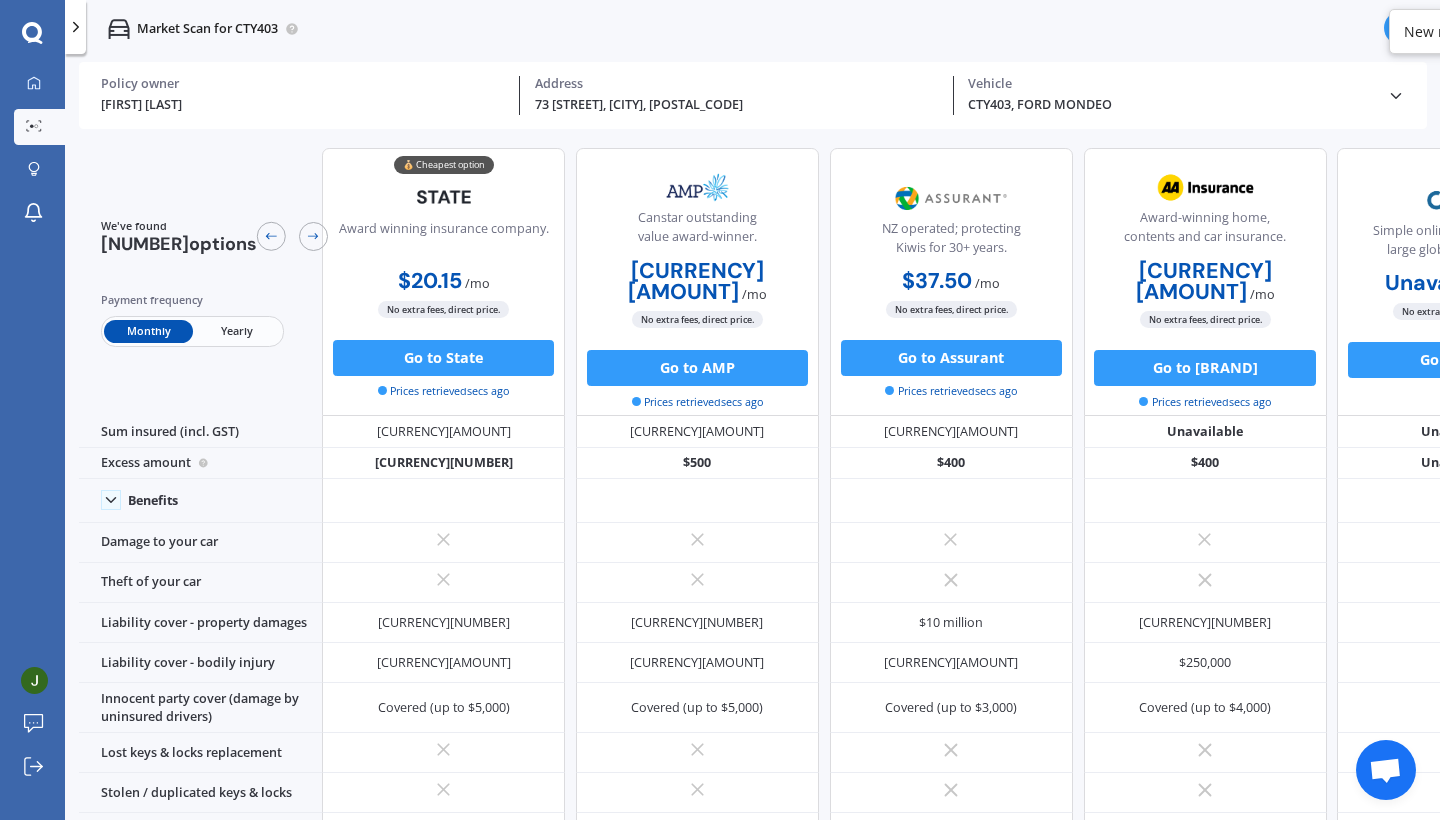scroll, scrollTop: 0, scrollLeft: 0, axis: both 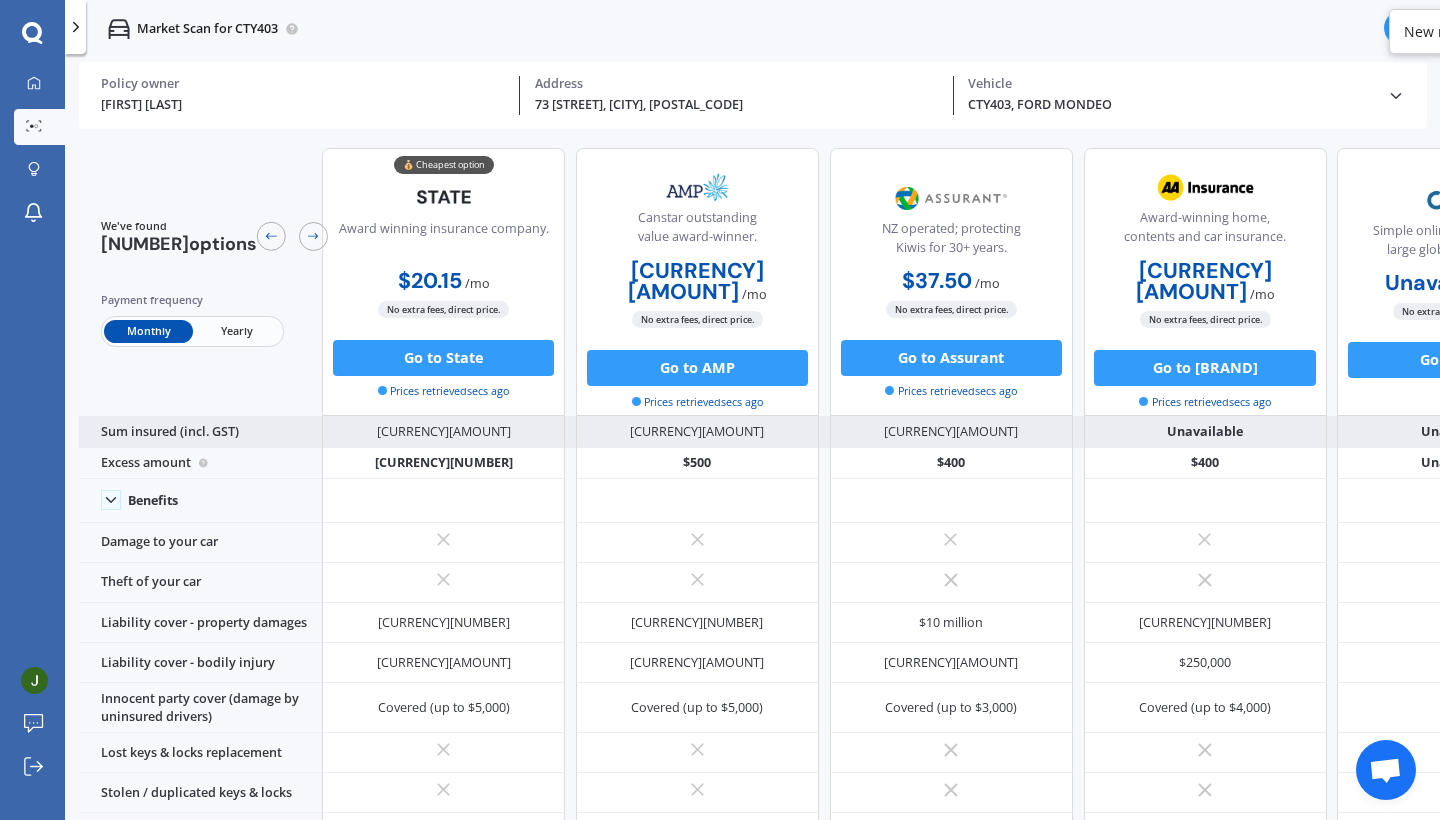 click on "Sum insured (incl. GST)" at bounding box center [200, 432] 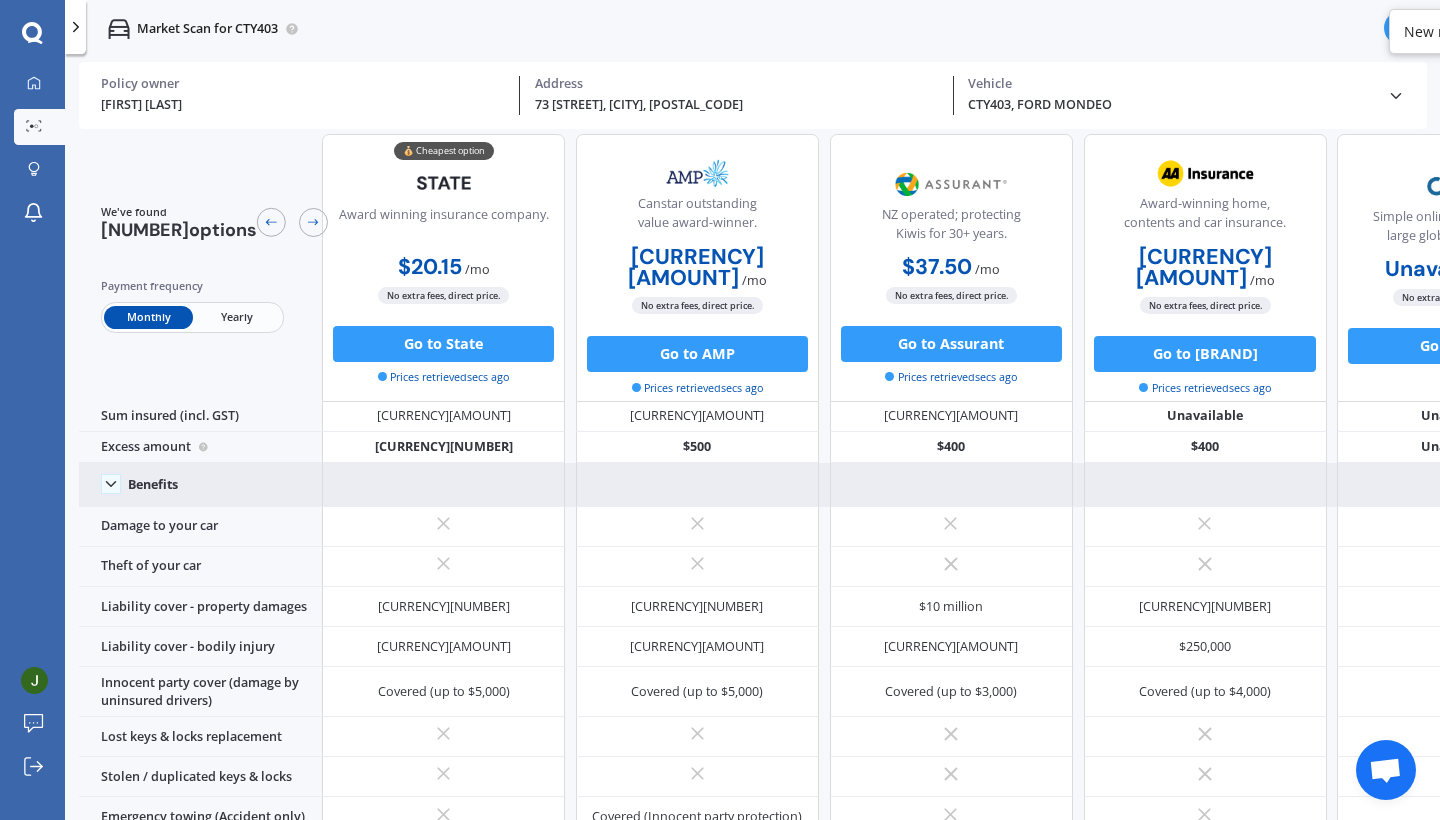 scroll, scrollTop: 17, scrollLeft: 1, axis: both 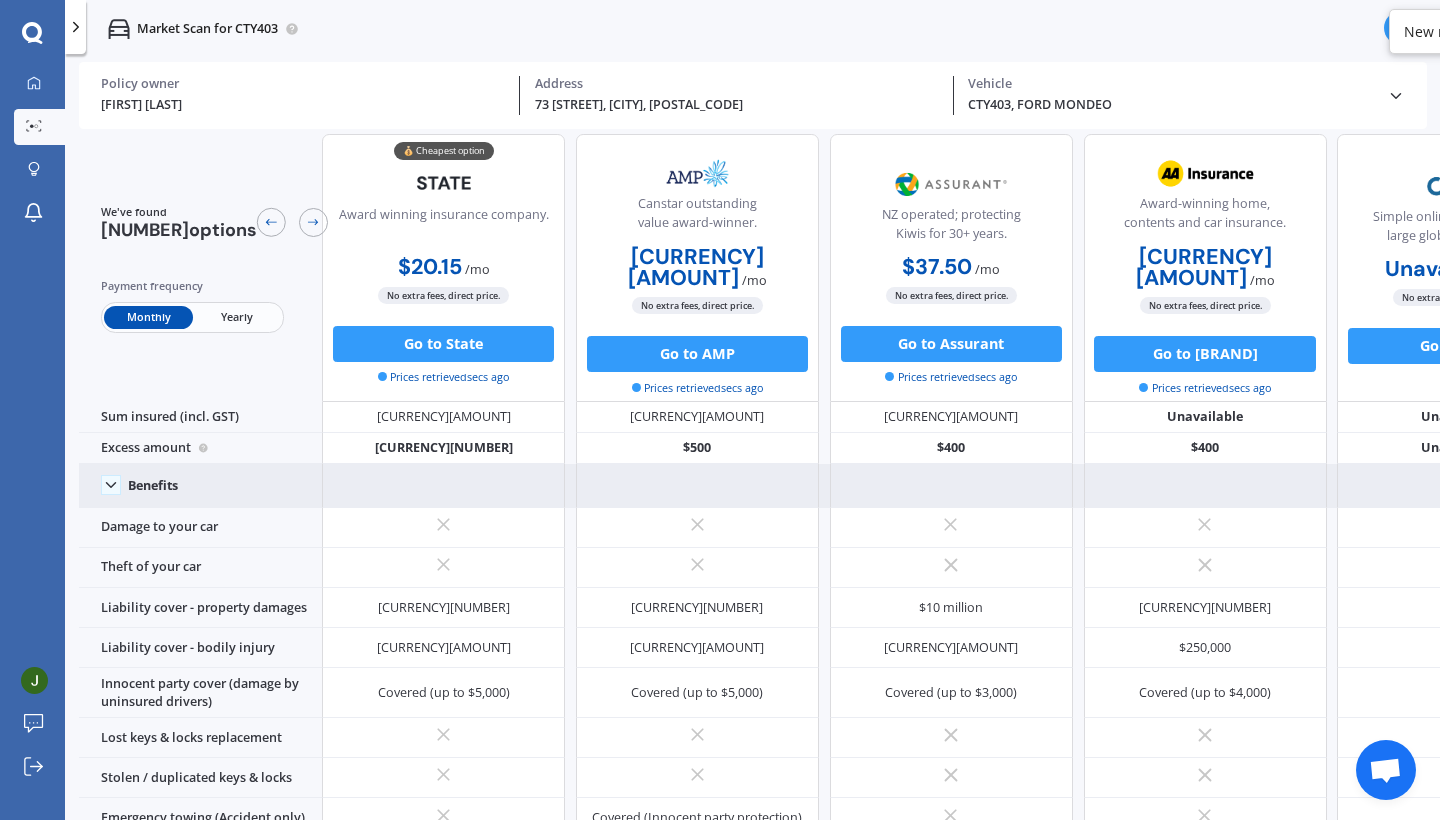 click at bounding box center (111, 485) 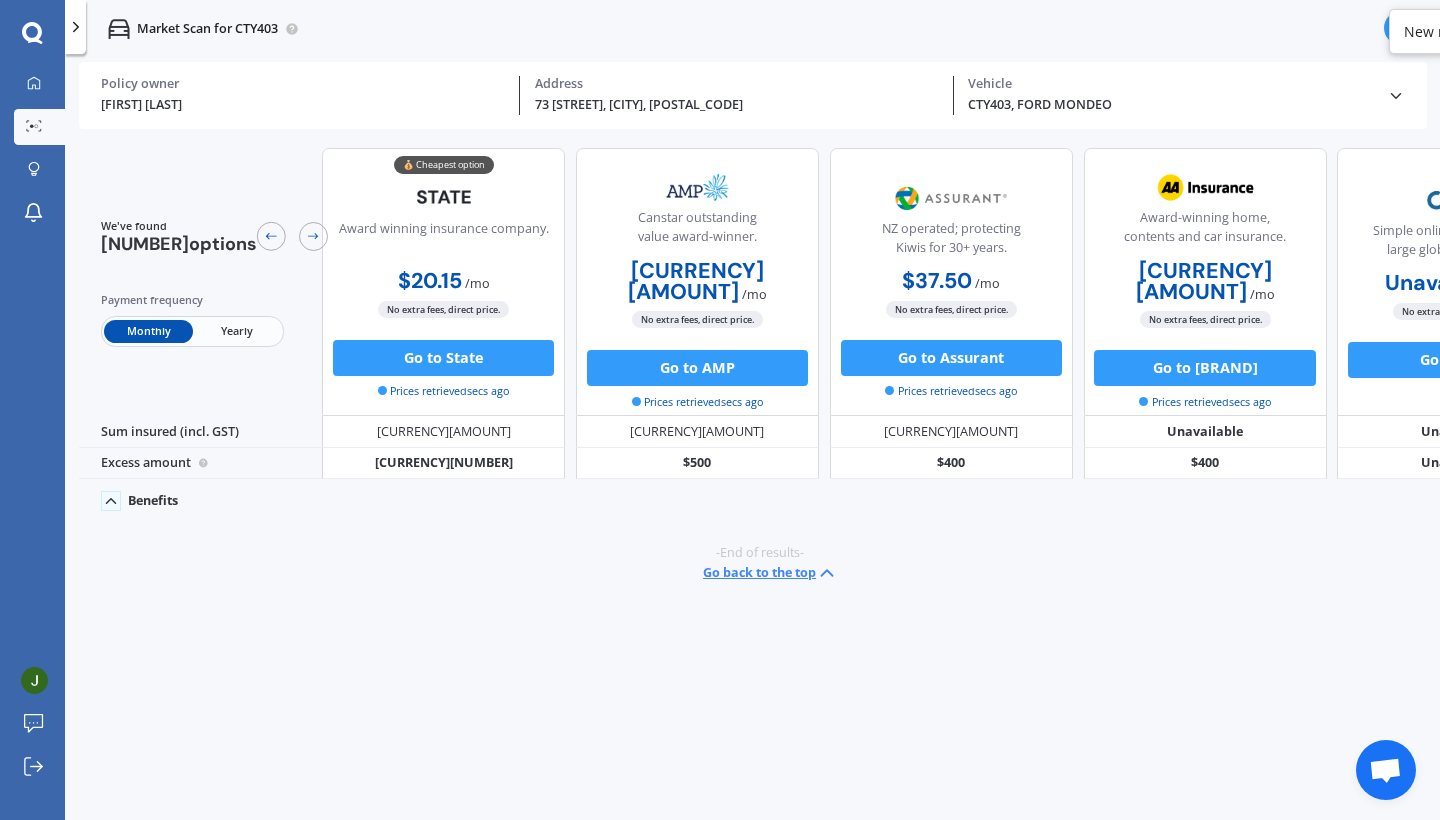 click at bounding box center [111, 501] 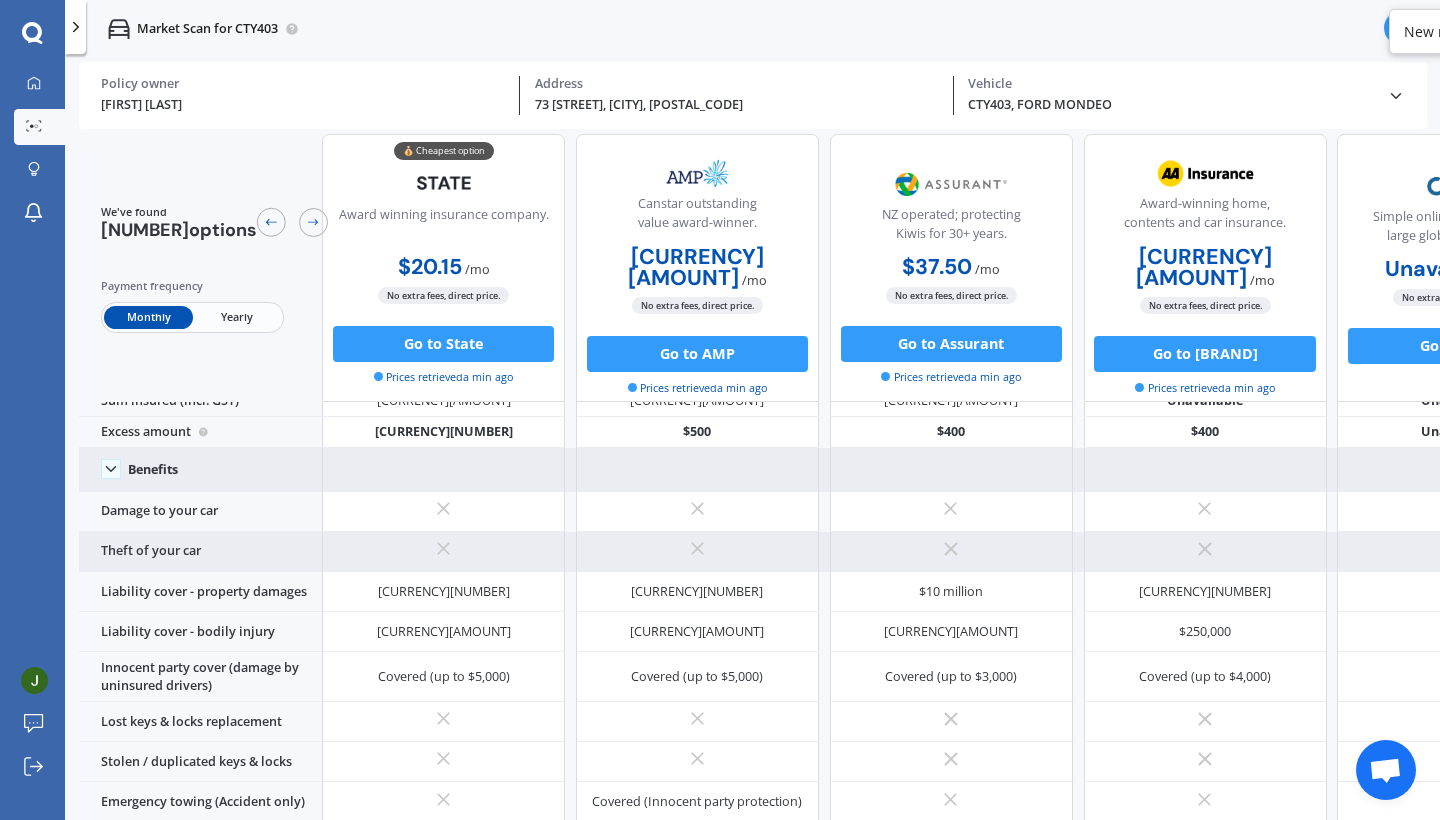 scroll, scrollTop: 36, scrollLeft: 1, axis: both 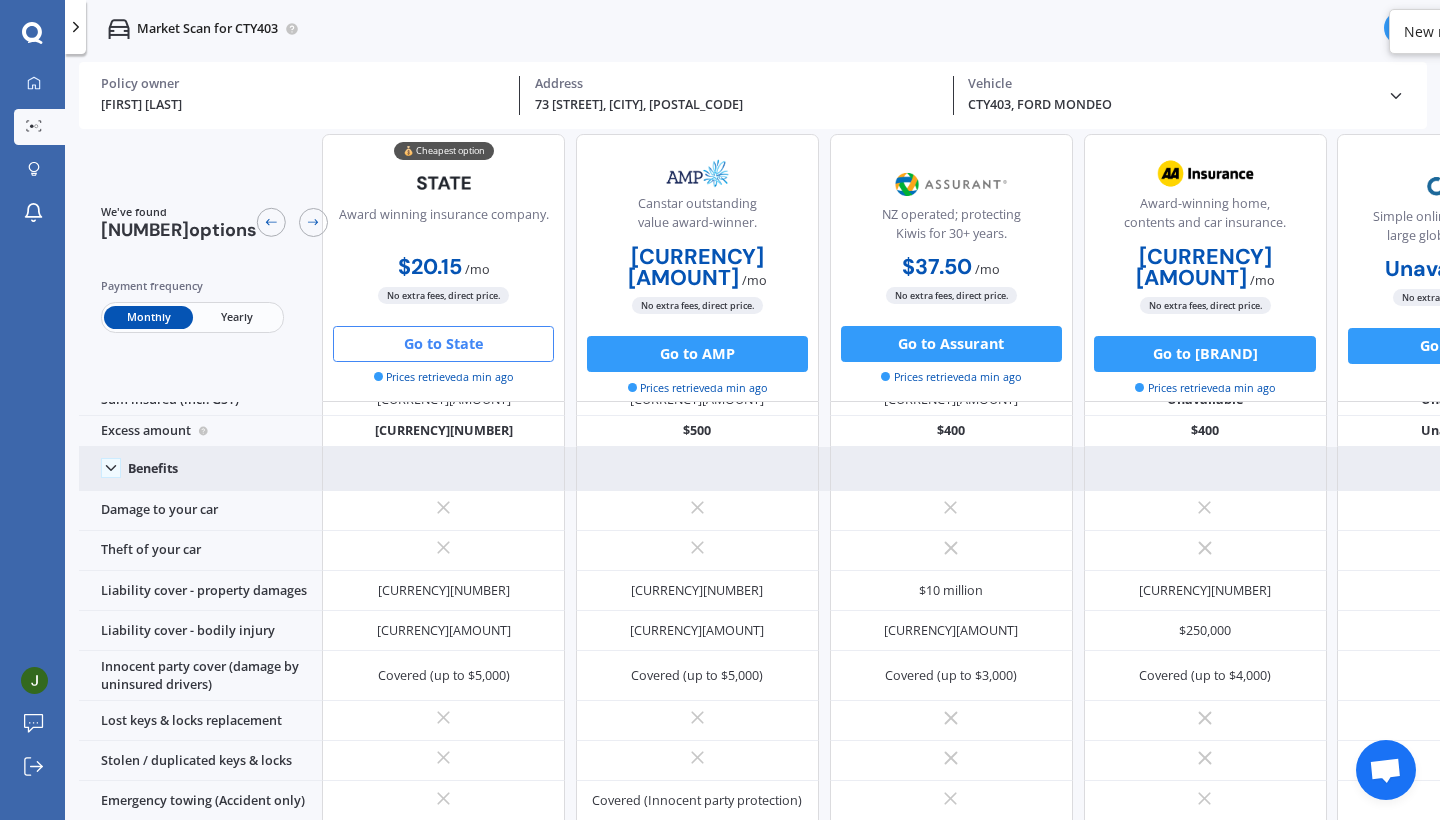 click on "Go to State" at bounding box center (443, 343) 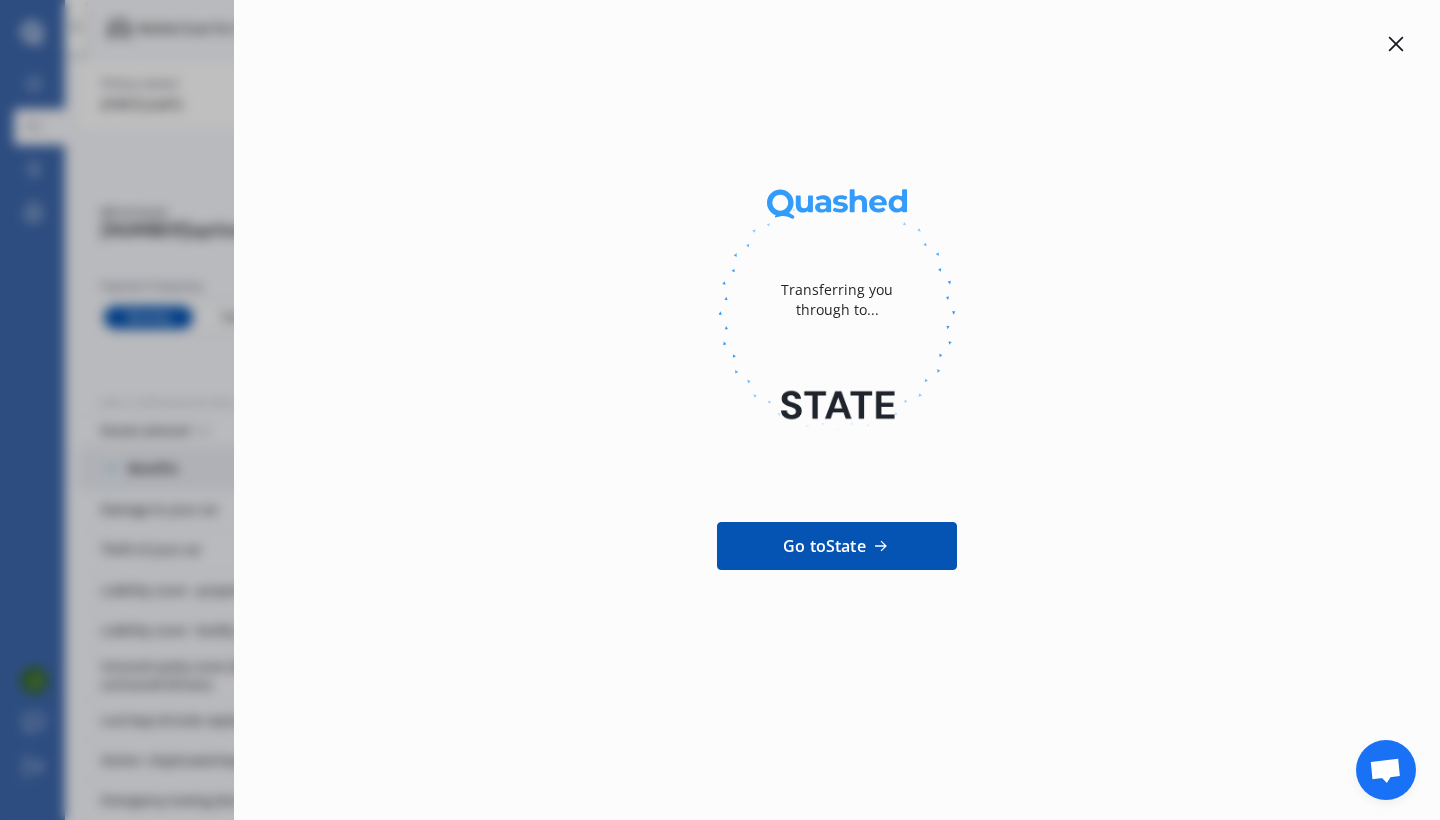click on "Transferring you through to... Go to [BRAND]" at bounding box center (720, 410) 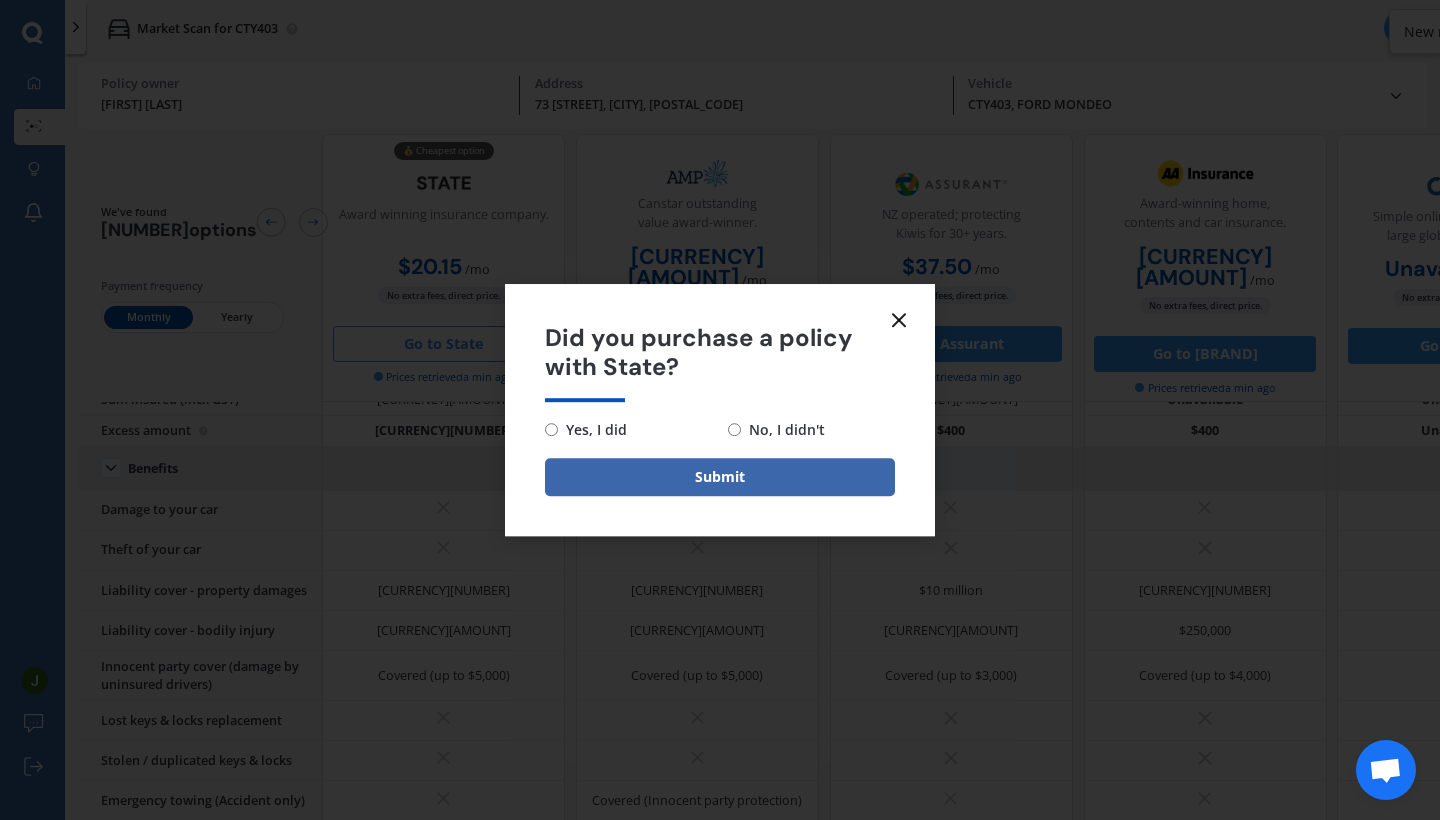 click on "Did you purchase a policy with State? Yes, I did No, I didn't Submit" at bounding box center [720, 410] 